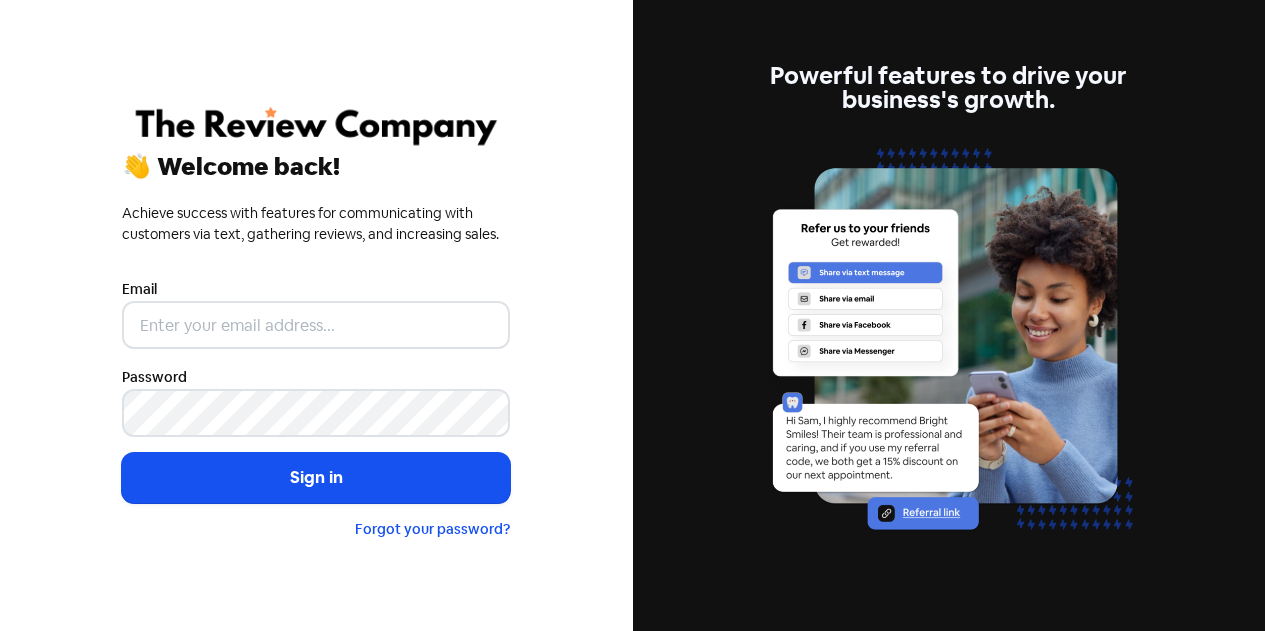 scroll, scrollTop: 0, scrollLeft: 0, axis: both 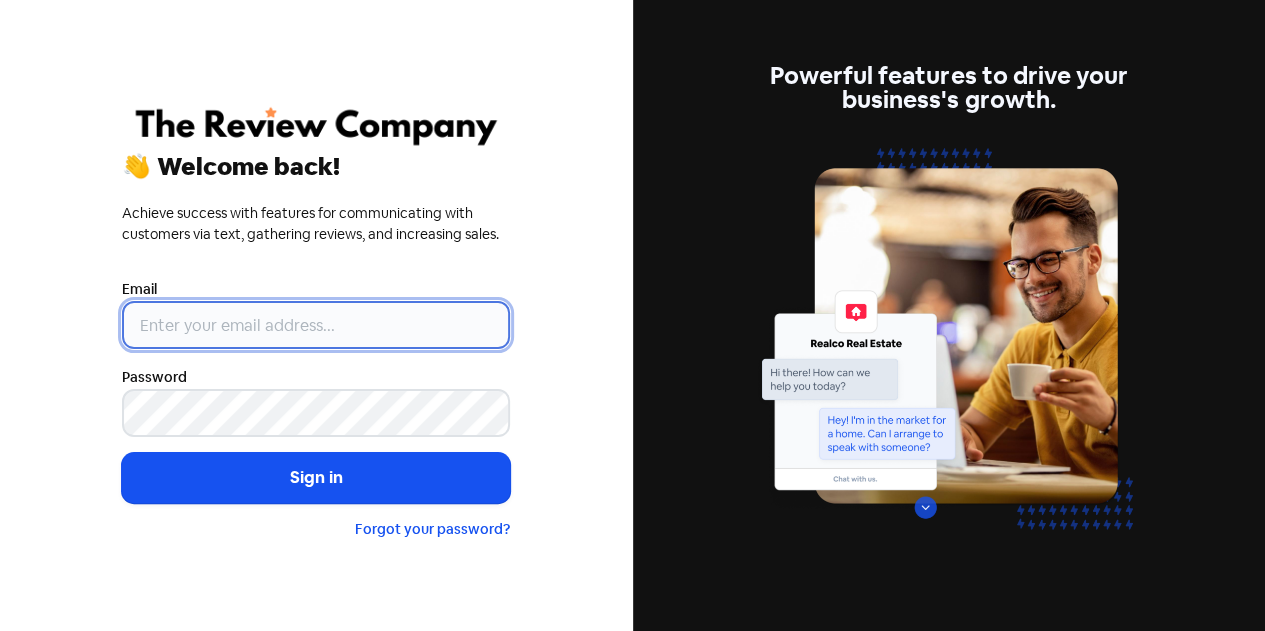 type on "contact@[EXAMPLE.COM]" 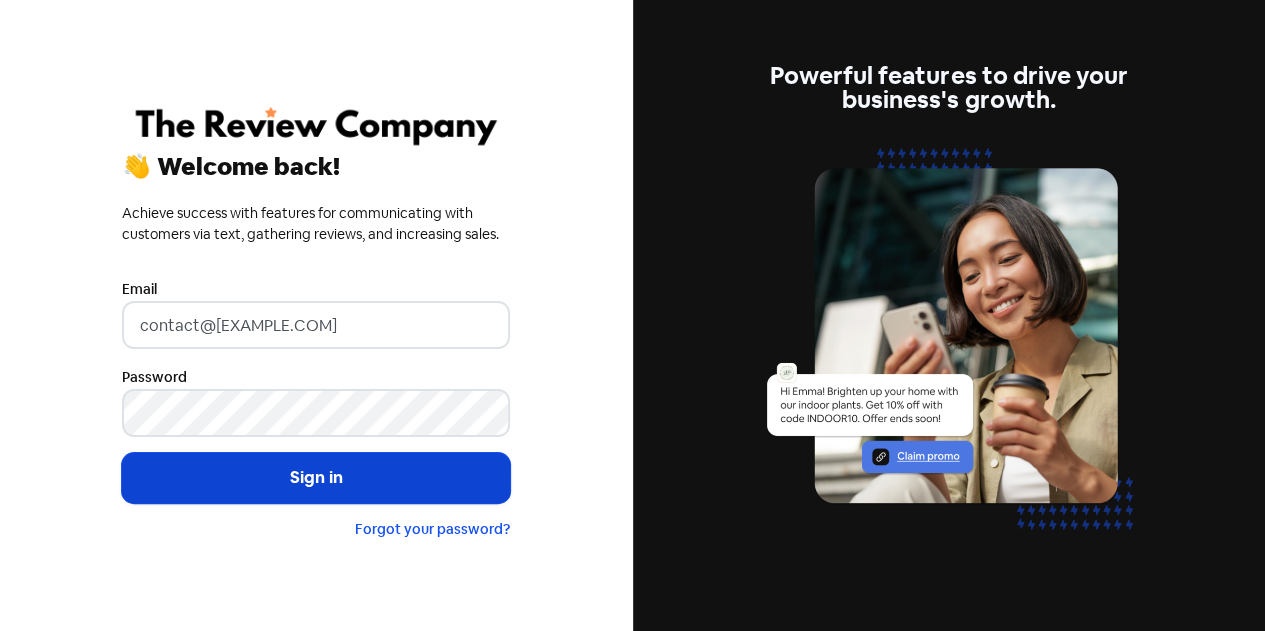 click on "Sign in" at bounding box center (316, 478) 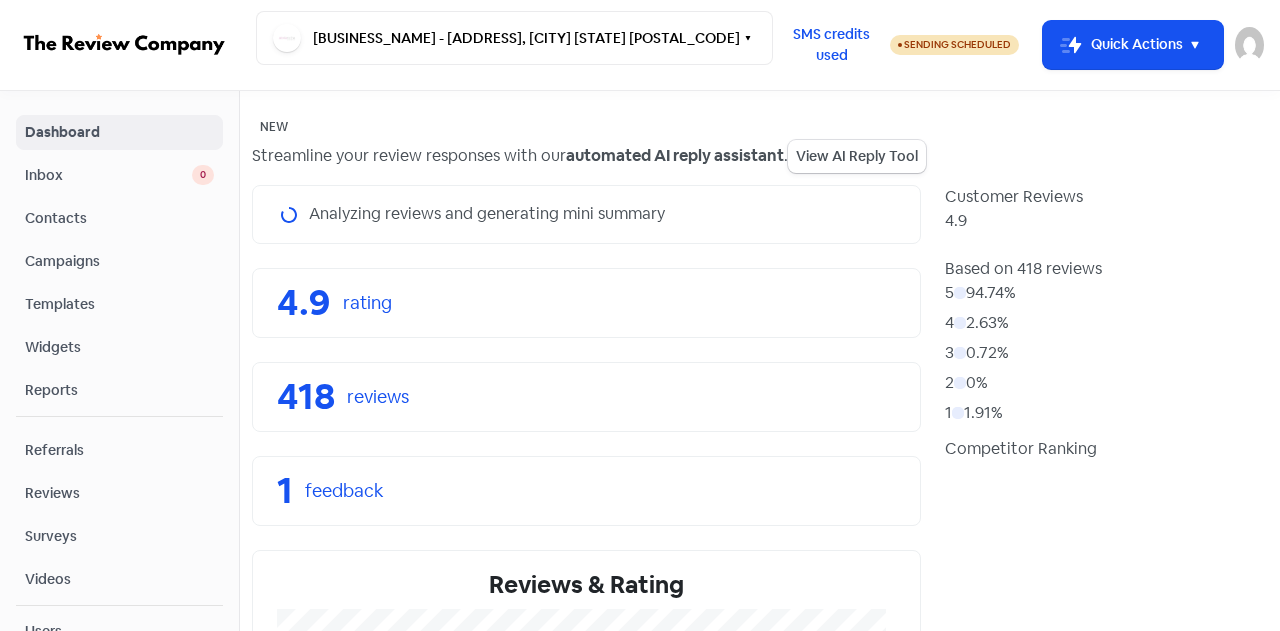 scroll, scrollTop: 0, scrollLeft: 0, axis: both 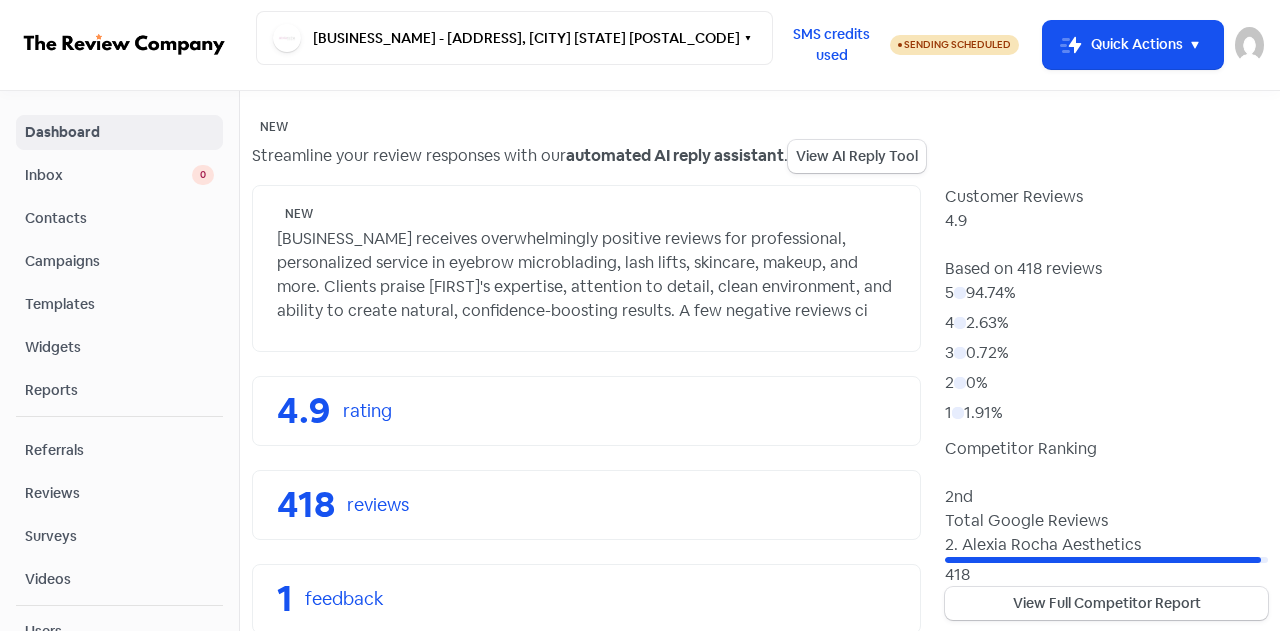click on "Widgets" at bounding box center [119, 347] 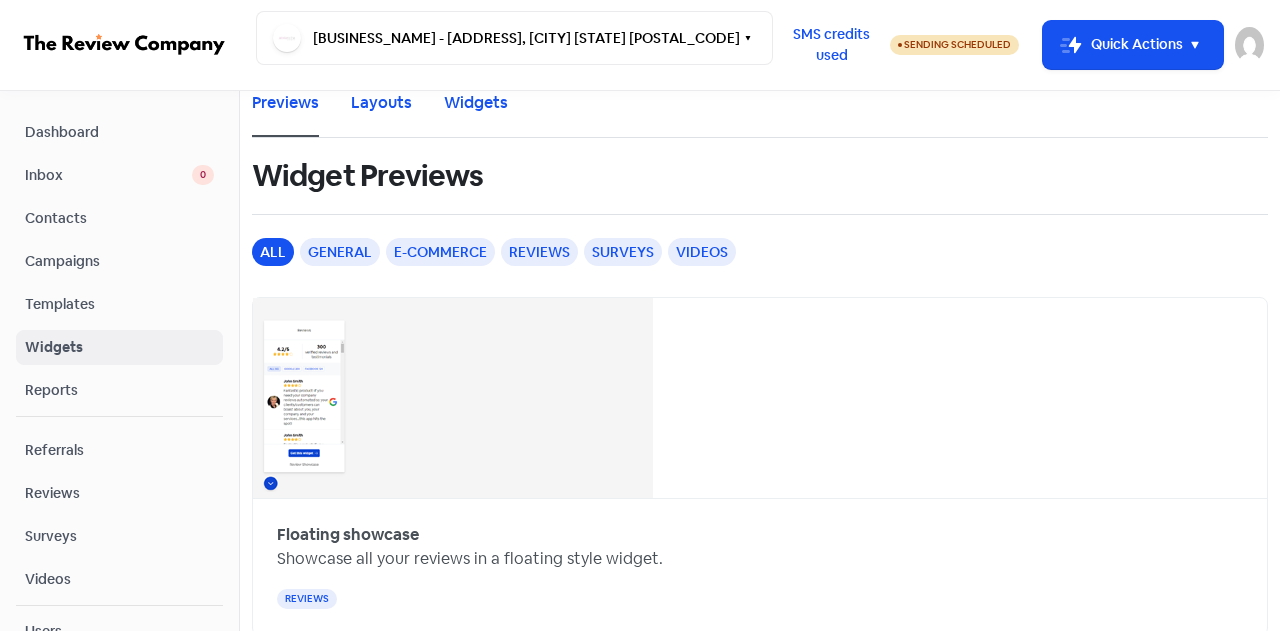 click at bounding box center (453, 398) 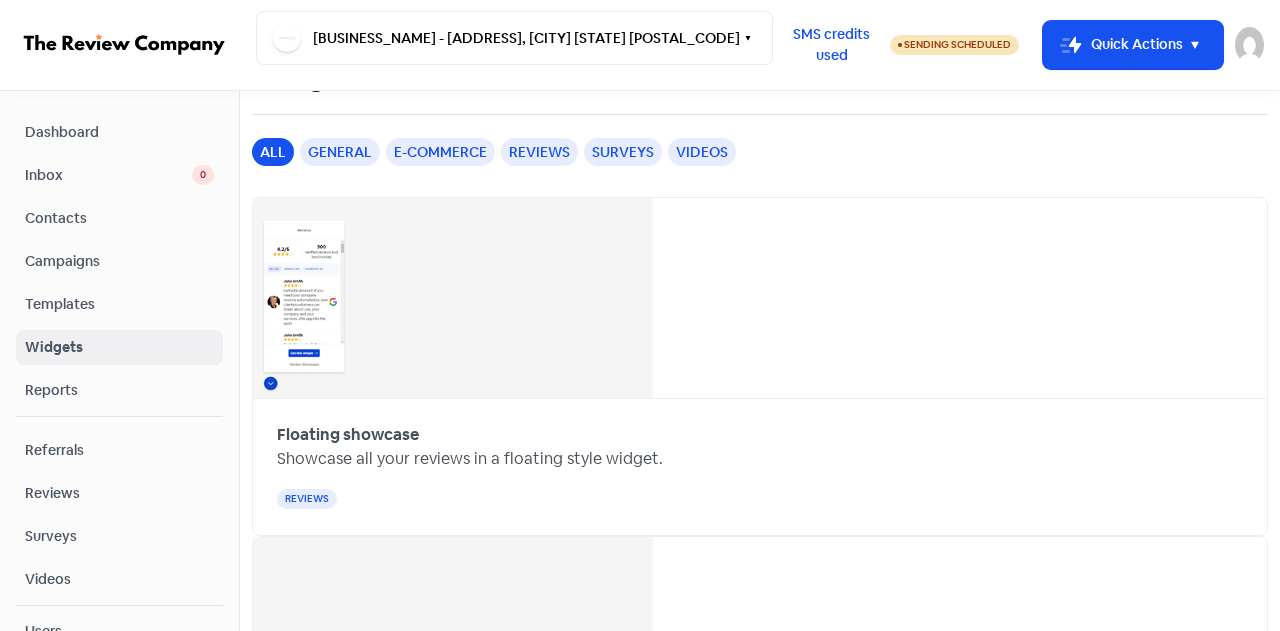 click on "Review slider Showcase all your reviews in a vertically sliding widget. reviews" at bounding box center [760, 467] 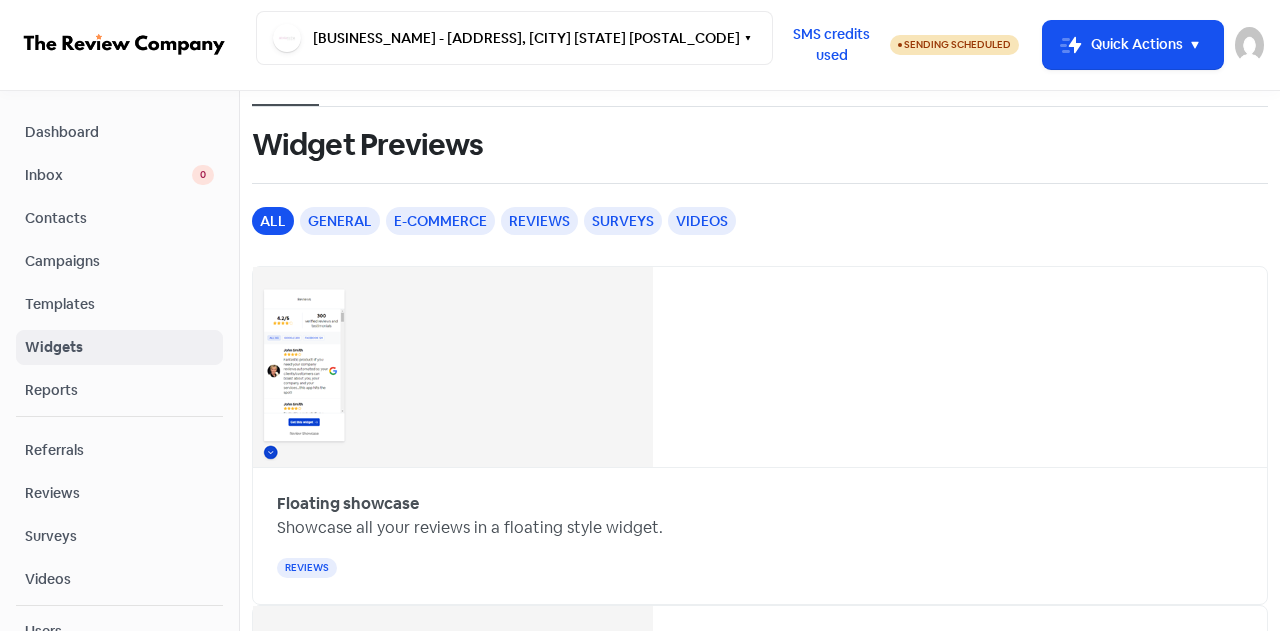 scroll, scrollTop: 0, scrollLeft: 0, axis: both 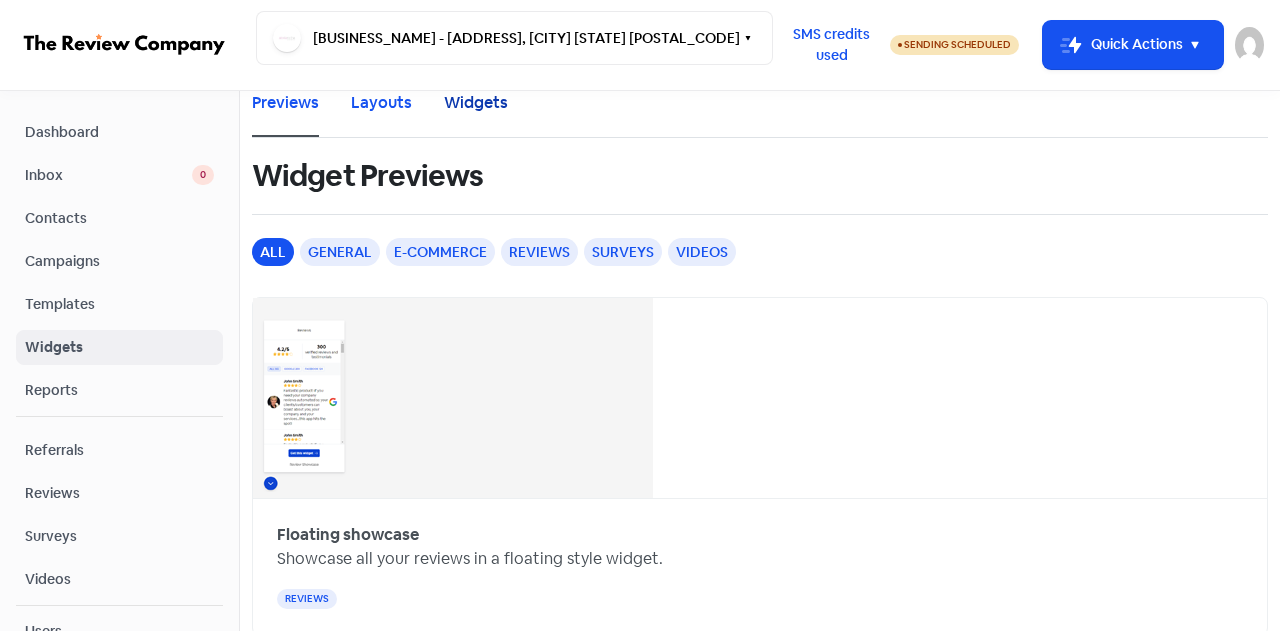 click on "Widgets" at bounding box center (476, 103) 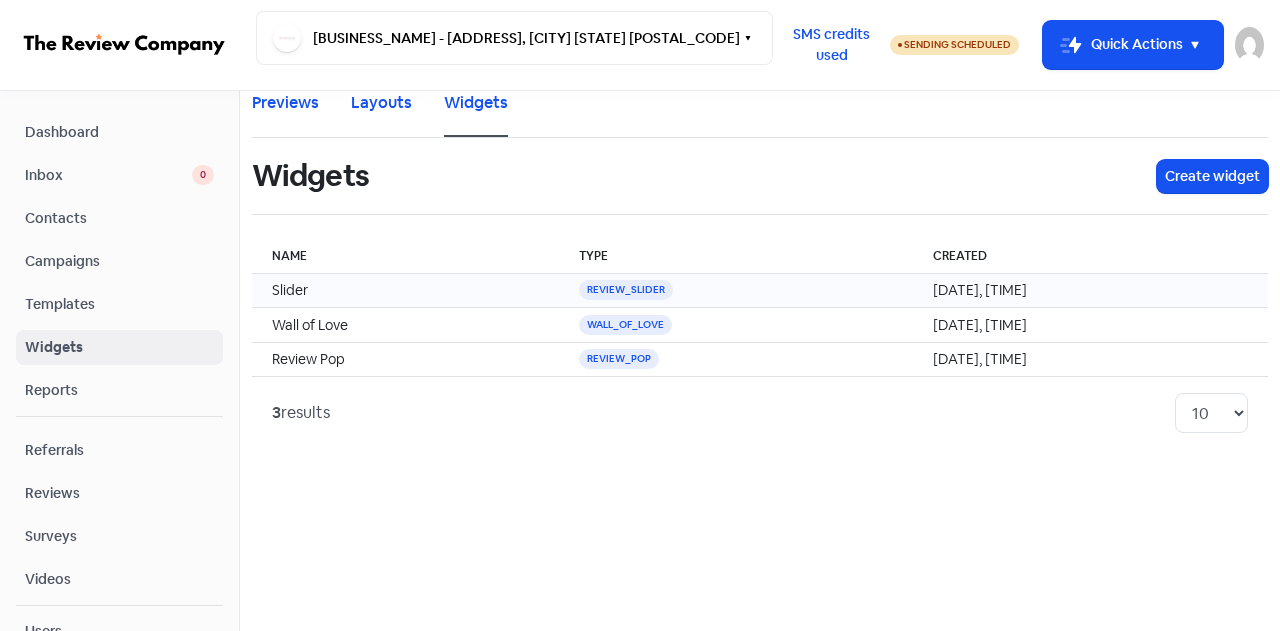 click on "review_slider" at bounding box center [626, 290] 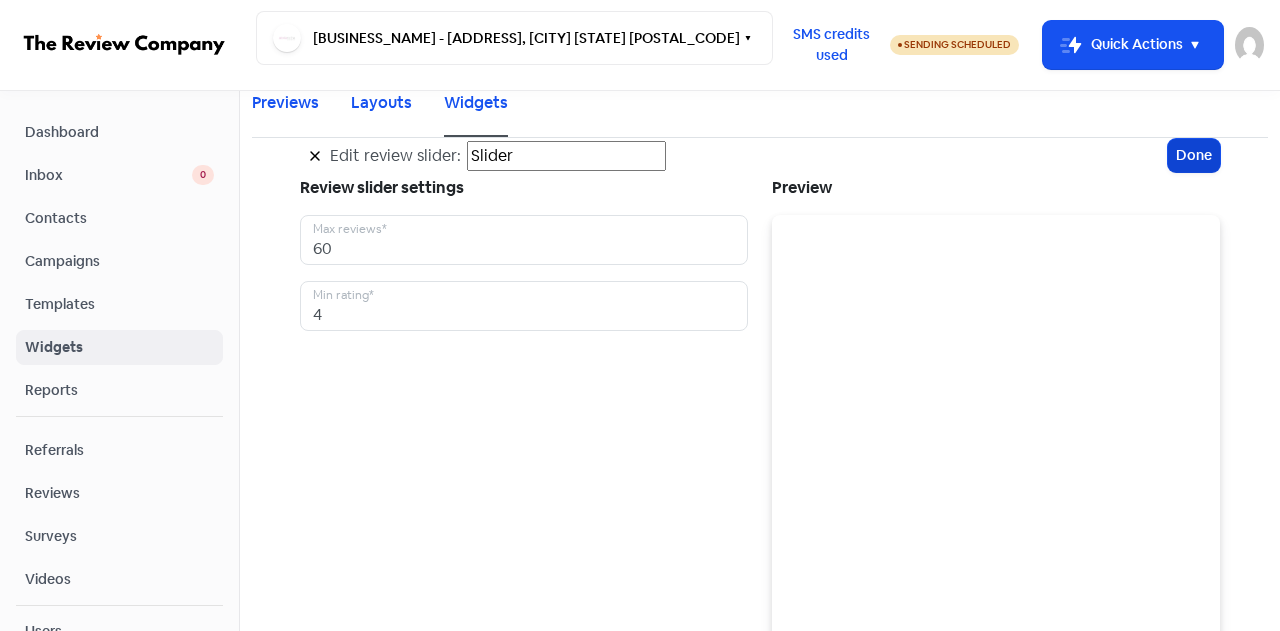click on "Done" at bounding box center [1194, 155] 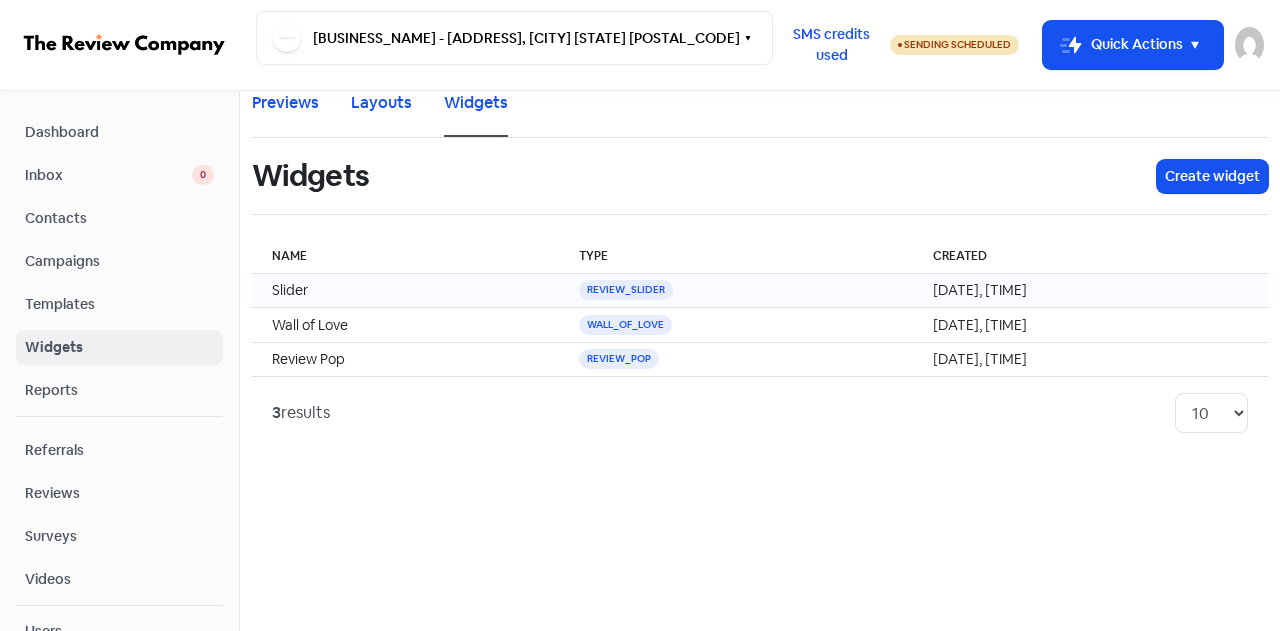 click on "Slider" at bounding box center (405, 291) 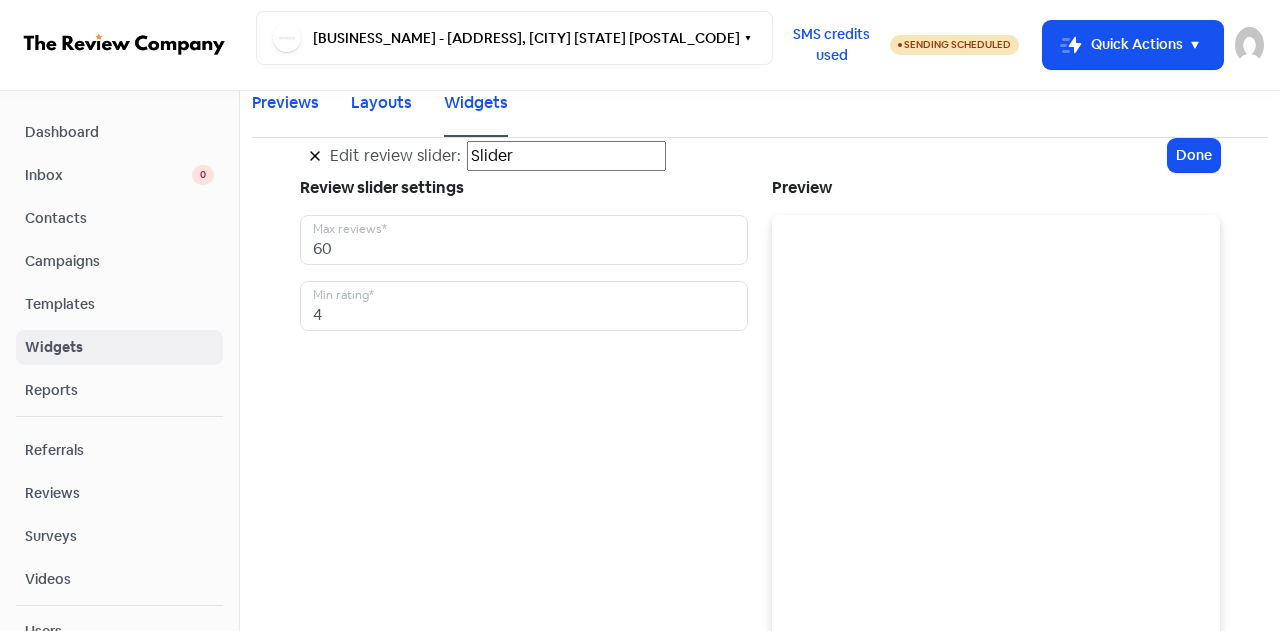 click at bounding box center [315, 155] 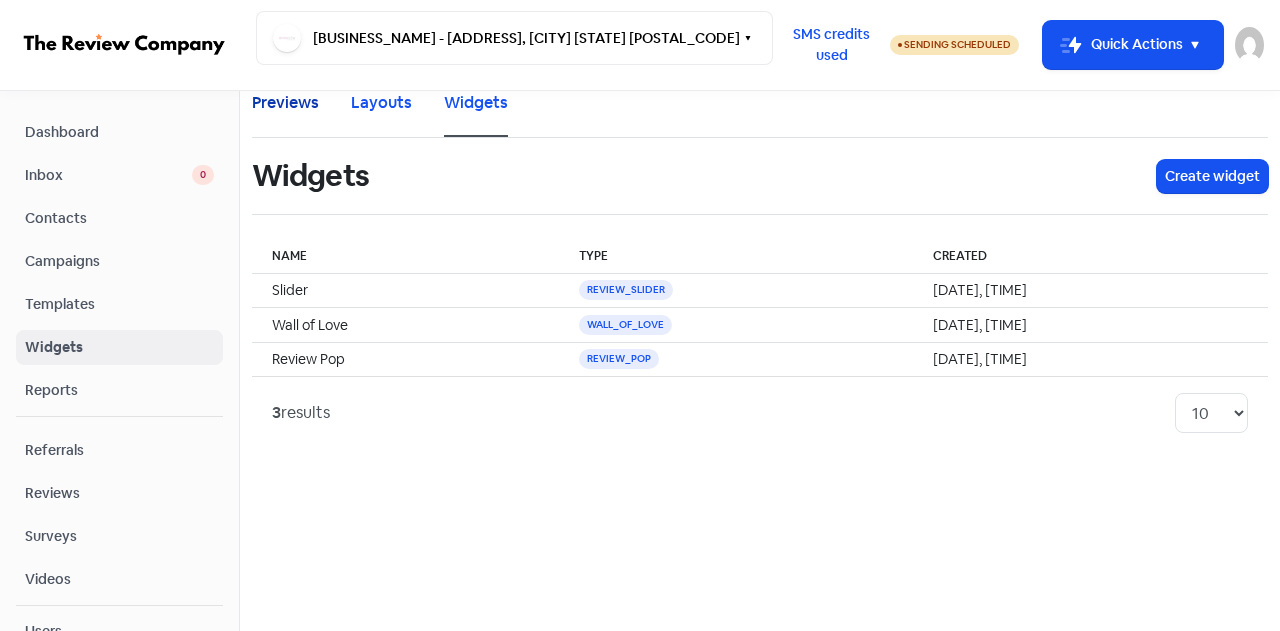 click on "Previews" at bounding box center [285, 103] 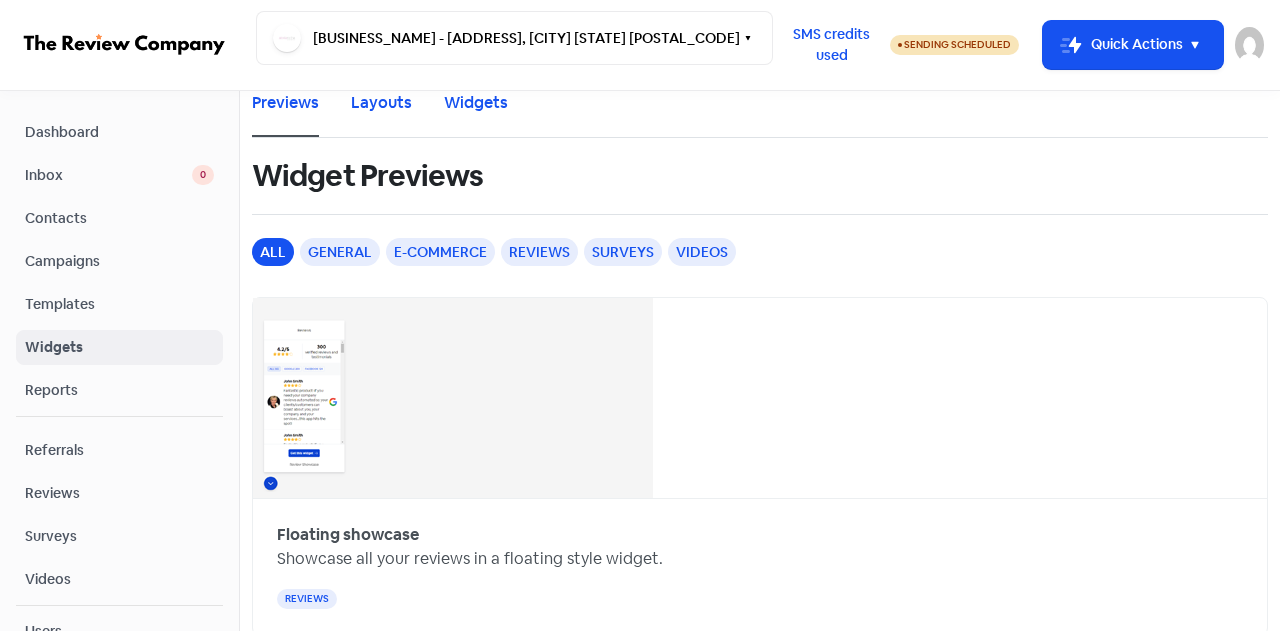 scroll, scrollTop: 100, scrollLeft: 0, axis: vertical 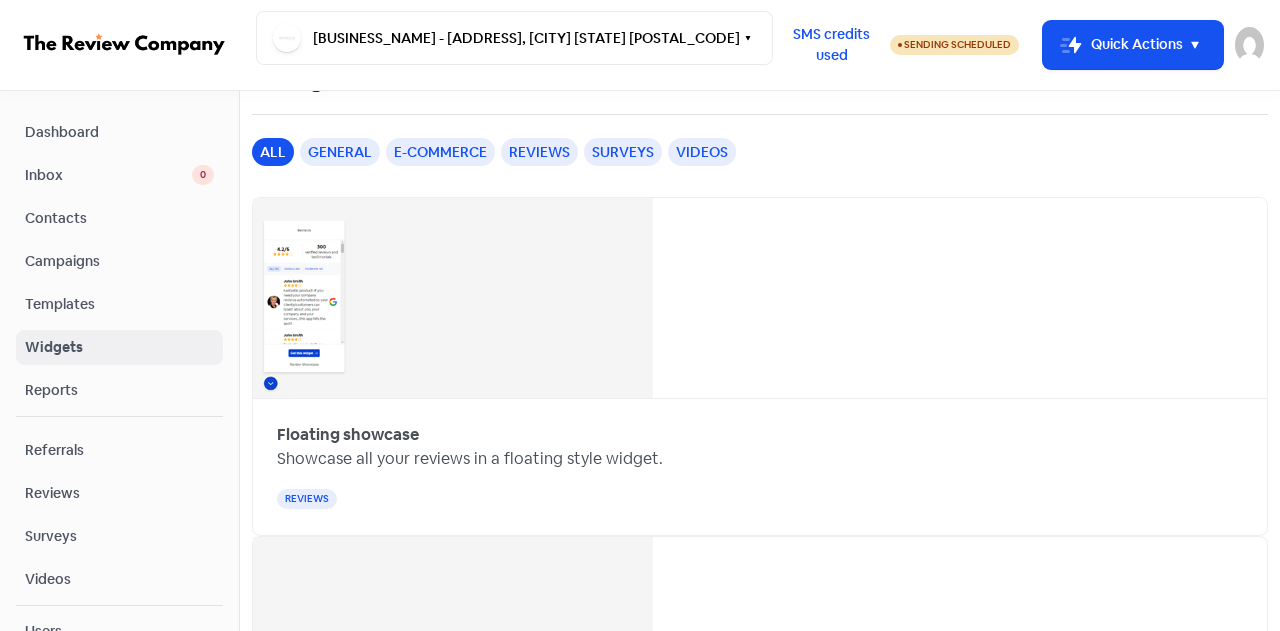 click on "reviews" at bounding box center [307, 499] 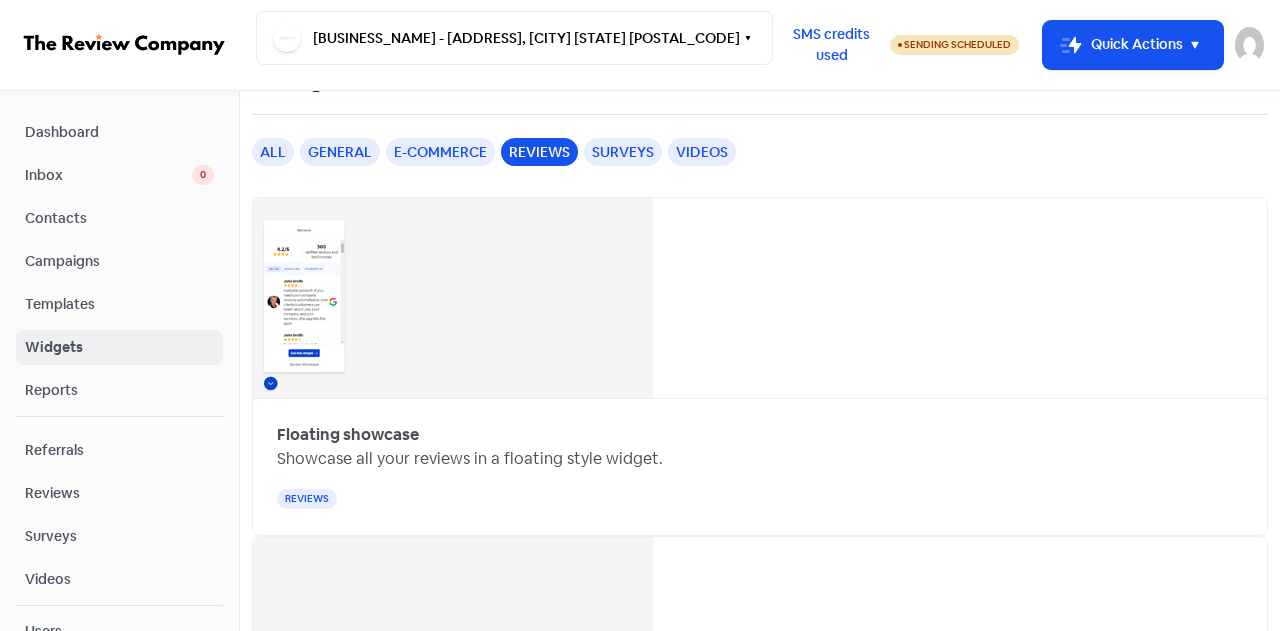 click on "reviews" at bounding box center (539, 152) 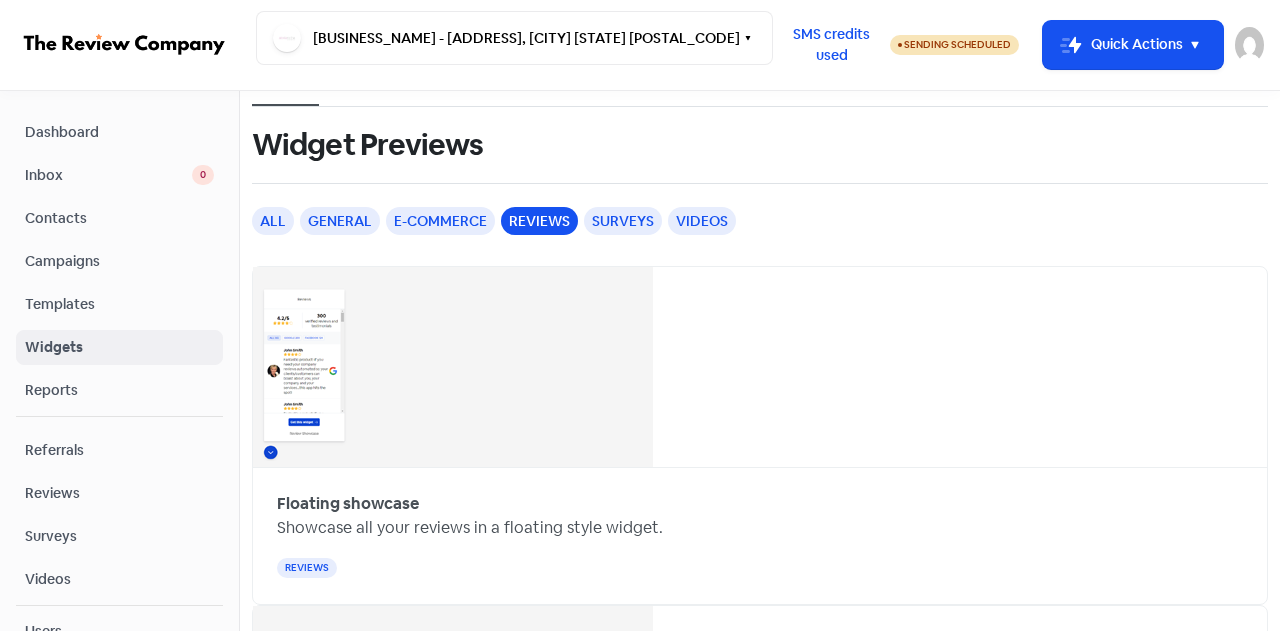 scroll, scrollTop: 0, scrollLeft: 0, axis: both 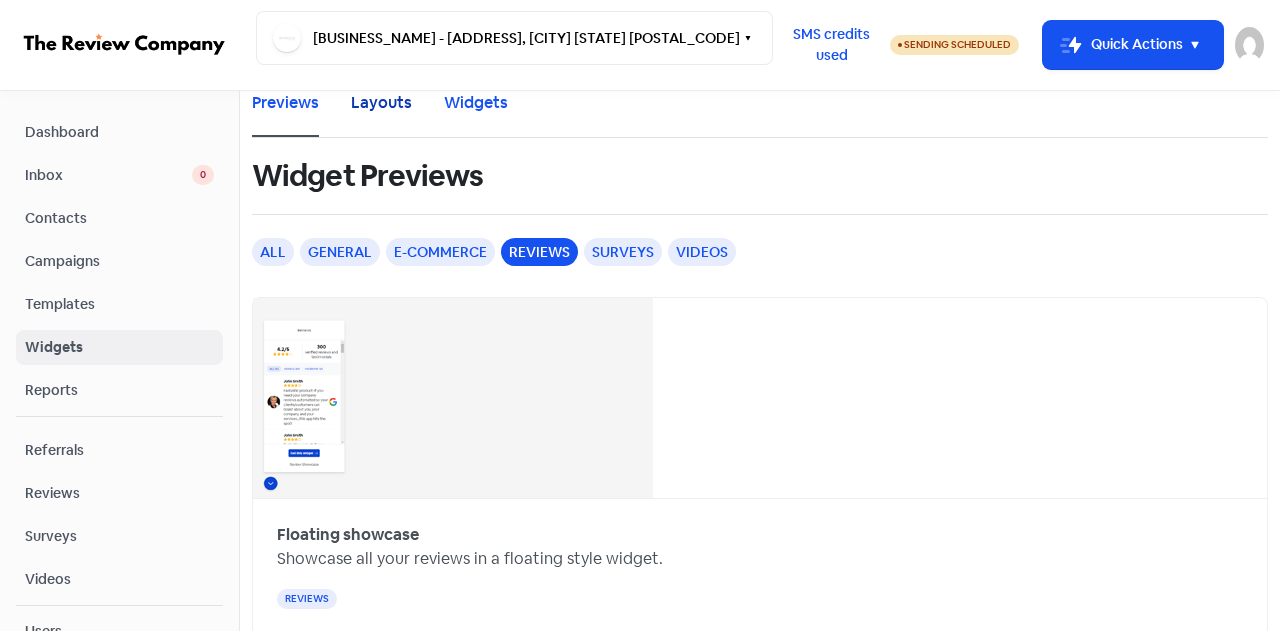 click on "Layouts" at bounding box center (381, 103) 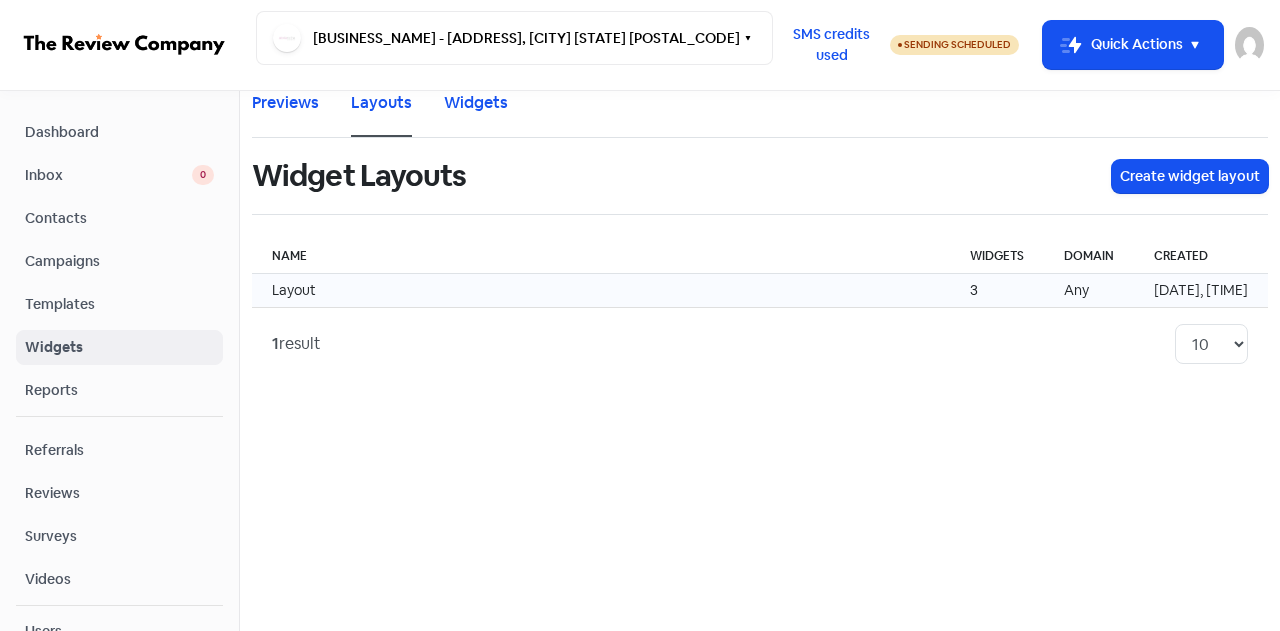 click on "Layout" at bounding box center [601, 291] 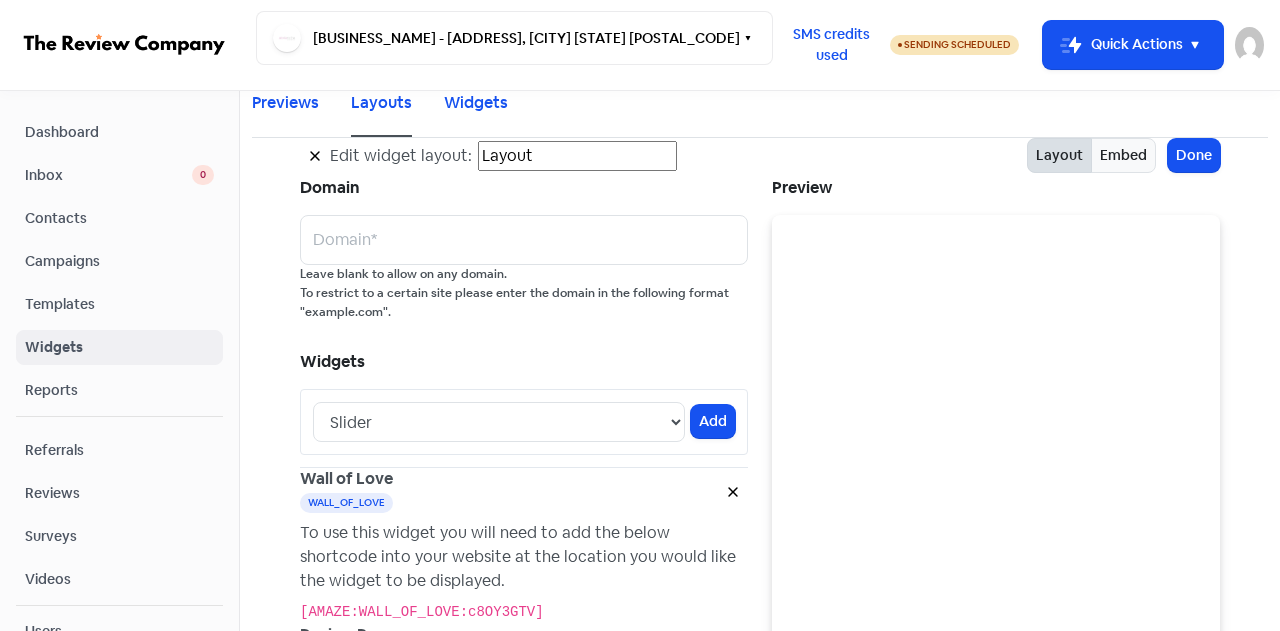 scroll, scrollTop: 400, scrollLeft: 0, axis: vertical 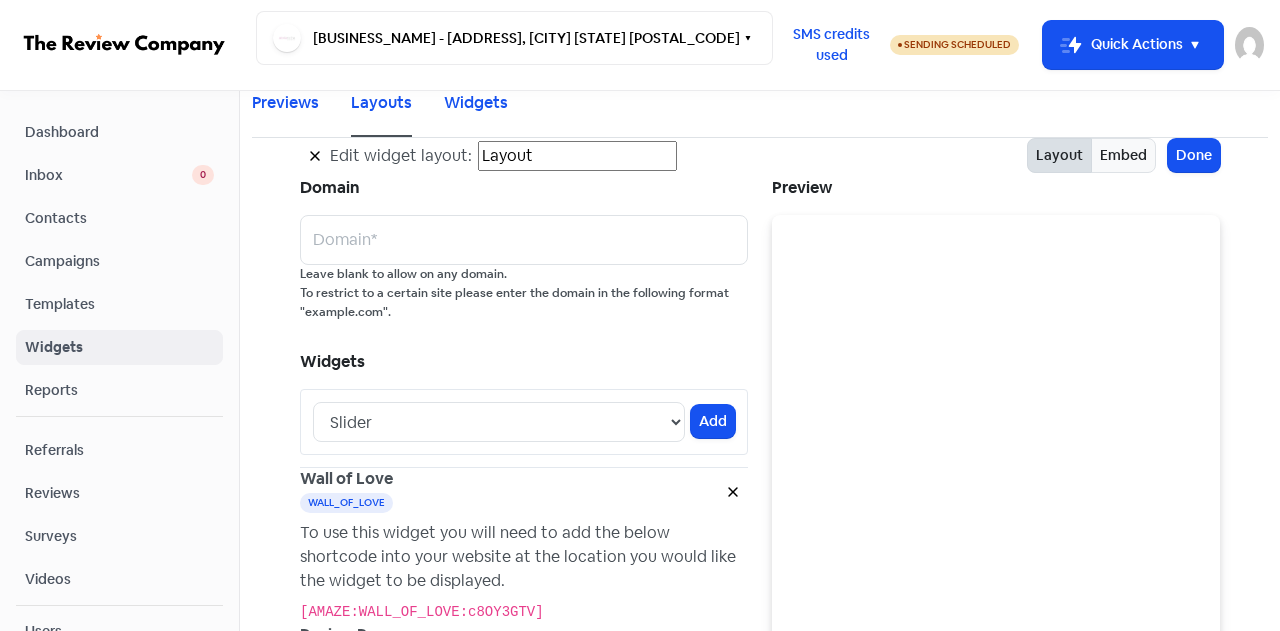 click on "[AMAZE:REVIEW_SLIDER:e5vnlpyf]" at bounding box center (524, 611) 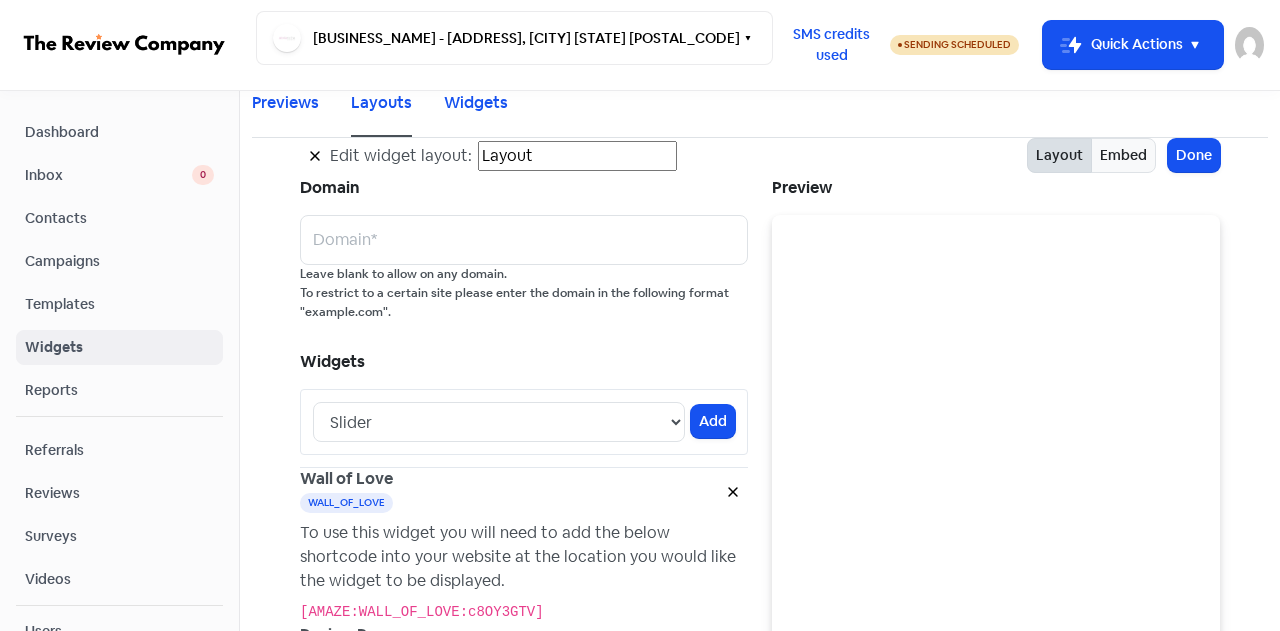 scroll, scrollTop: 0, scrollLeft: 0, axis: both 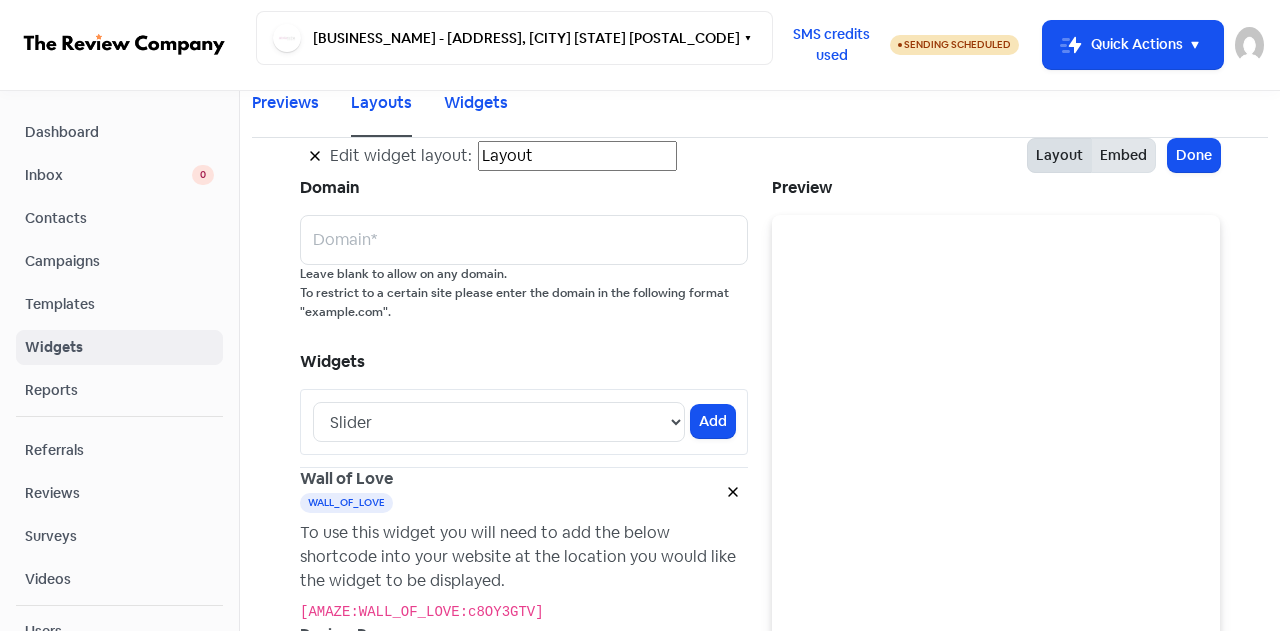 click on "Embed" at bounding box center [1123, 155] 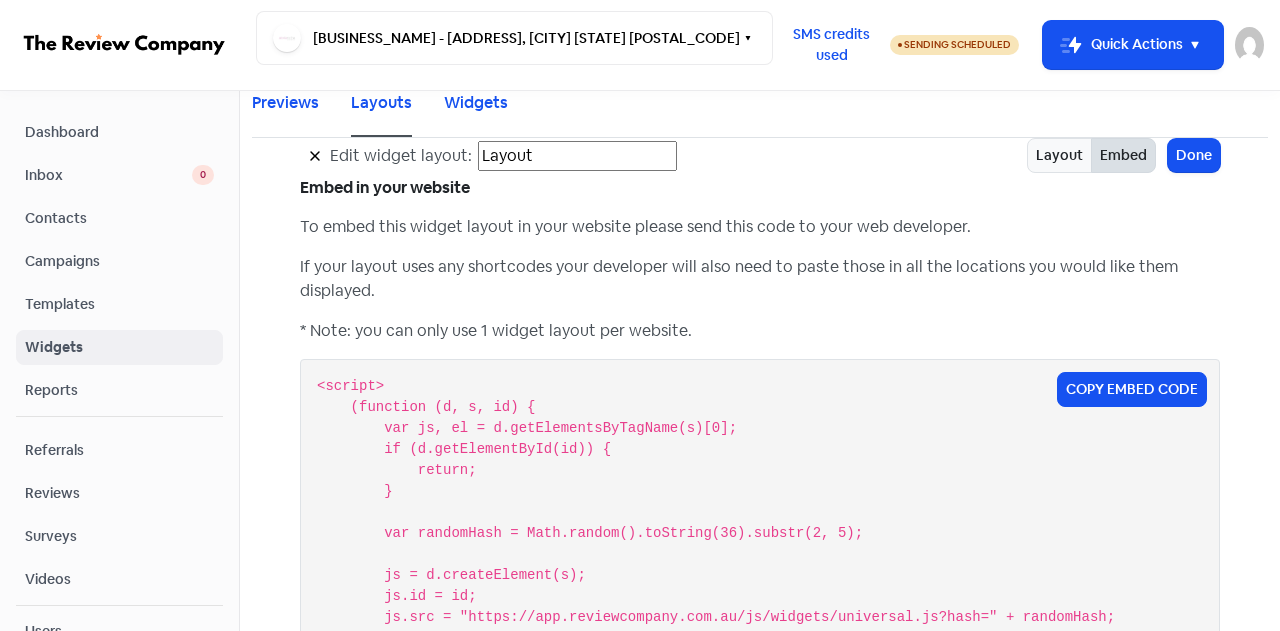 click at bounding box center [315, 156] 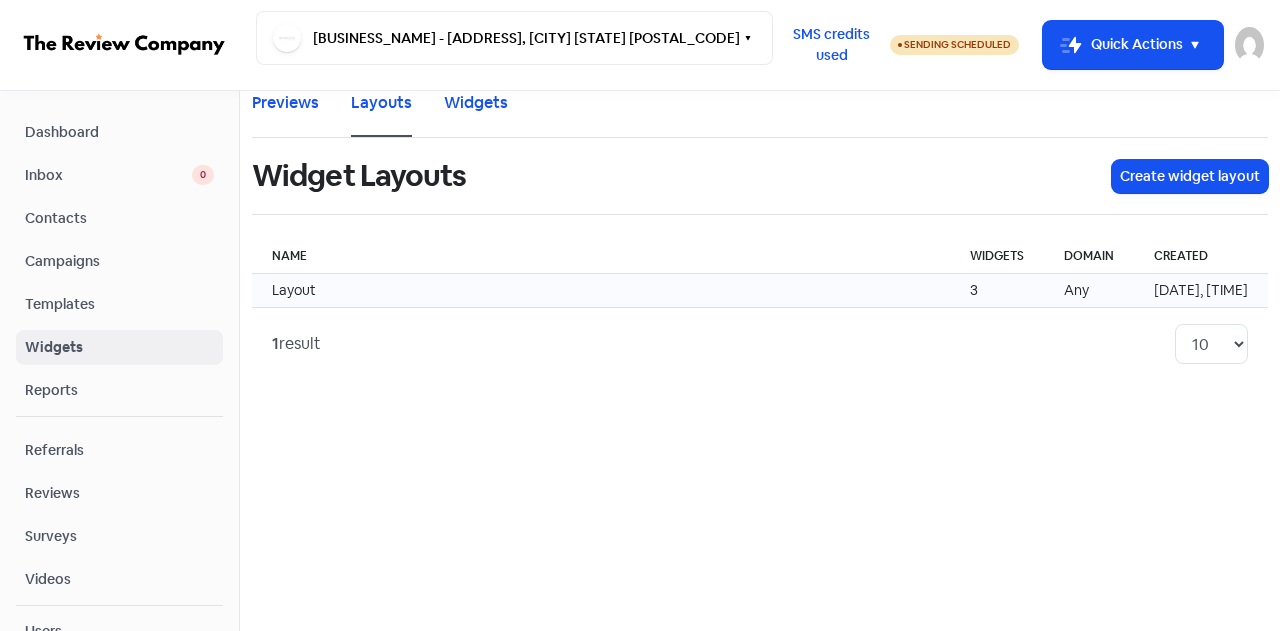 click on "Layout" at bounding box center (601, 291) 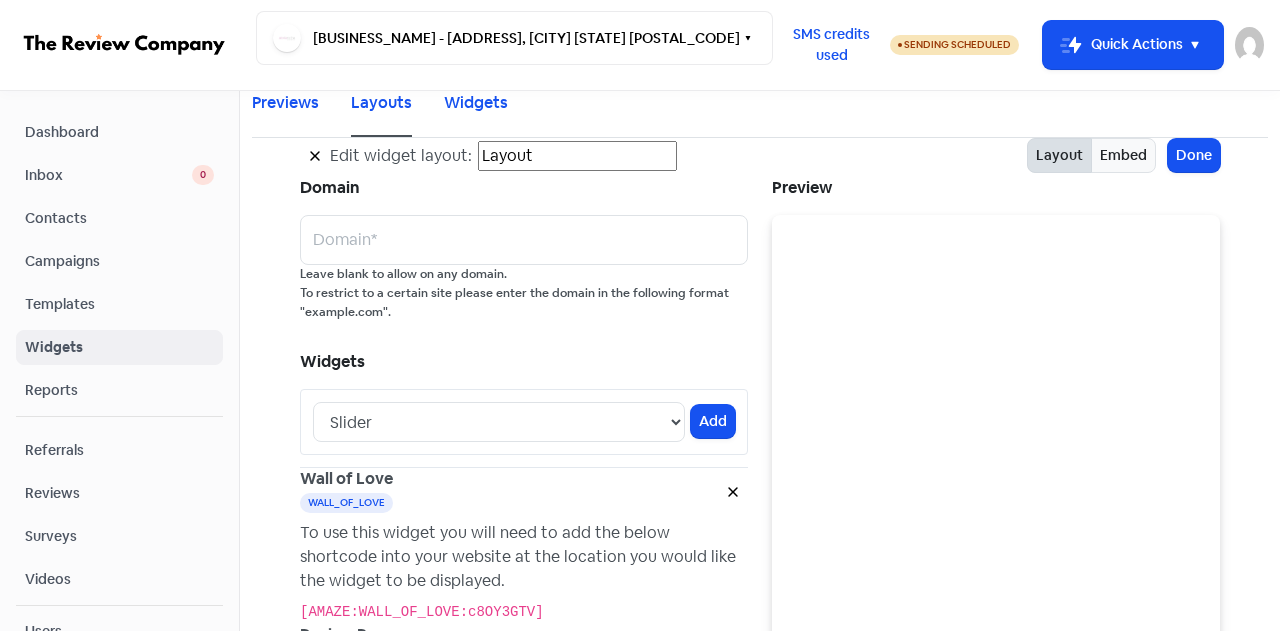 scroll, scrollTop: 0, scrollLeft: 0, axis: both 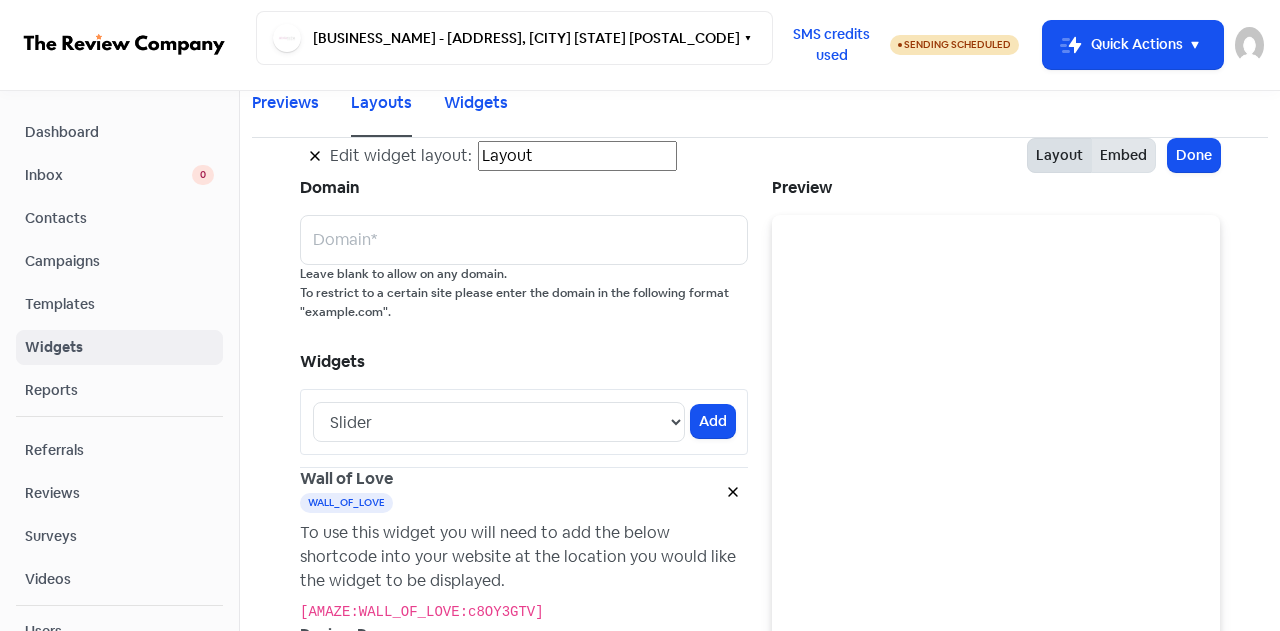 click on "Embed" at bounding box center (1123, 155) 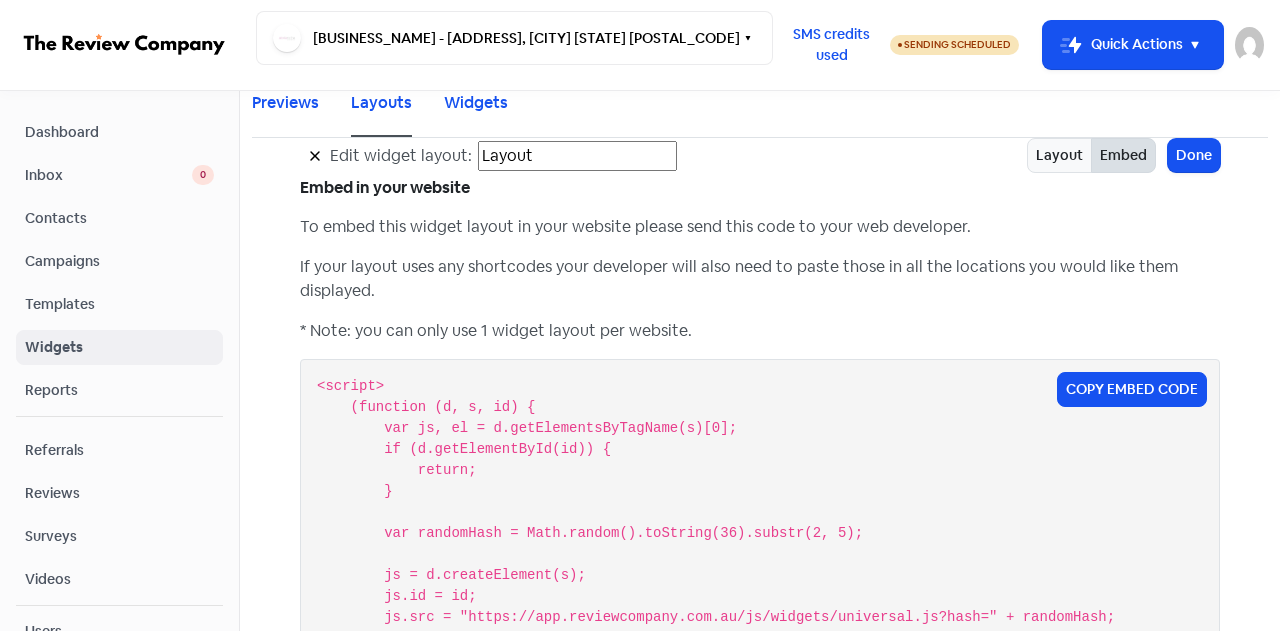 scroll, scrollTop: 76, scrollLeft: 0, axis: vertical 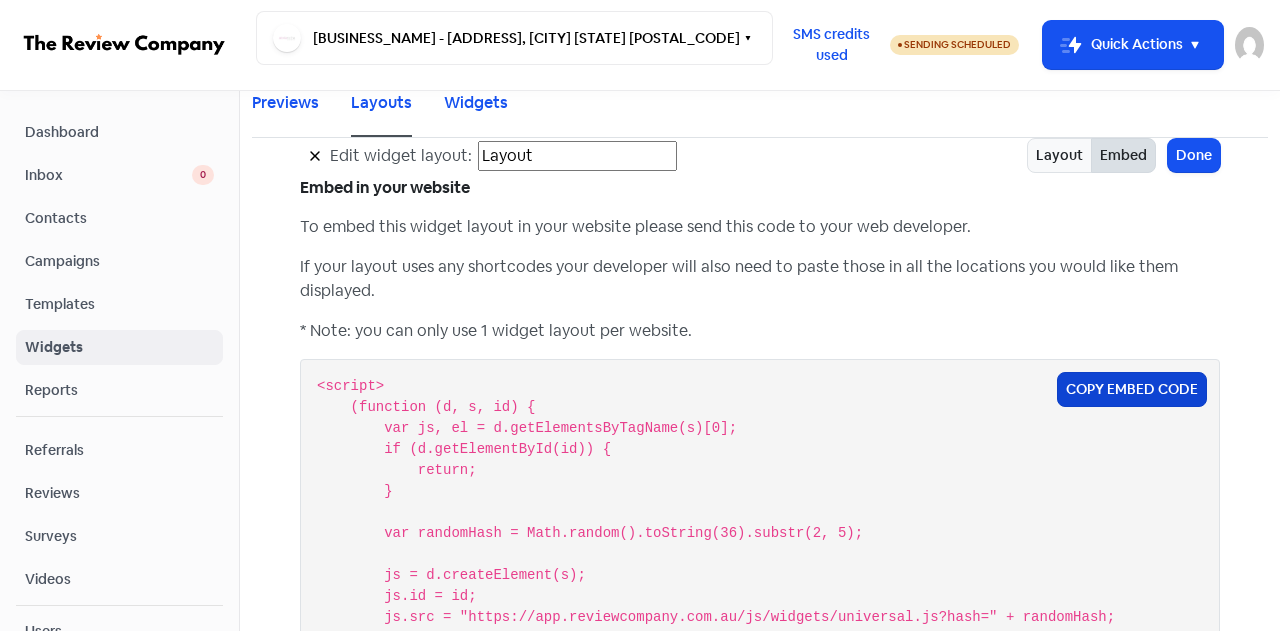 click on "Copy Embed Code" at bounding box center [1132, 389] 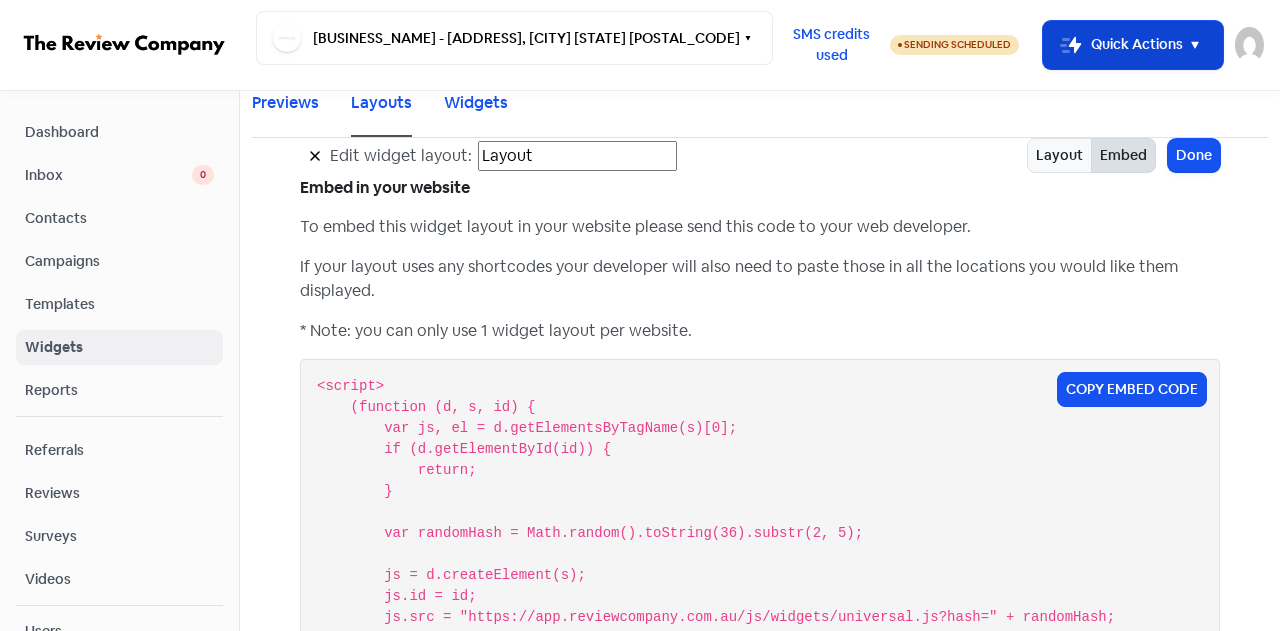 click on "Done" at bounding box center [1194, 155] 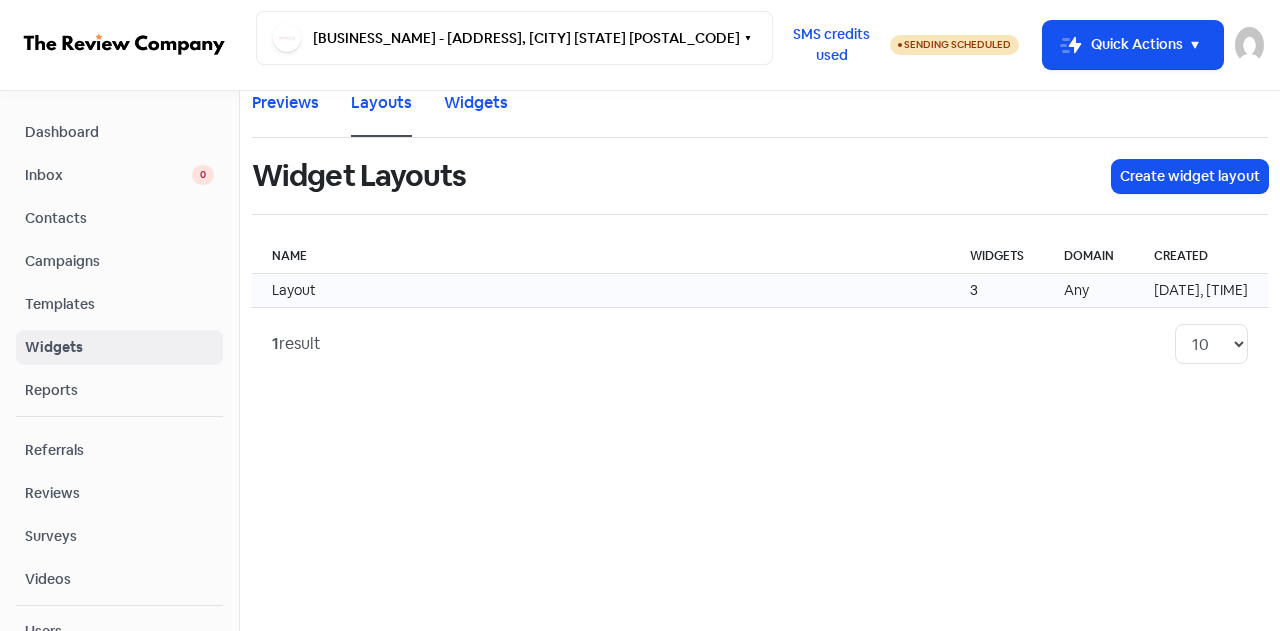 click on "Layout" at bounding box center [601, 291] 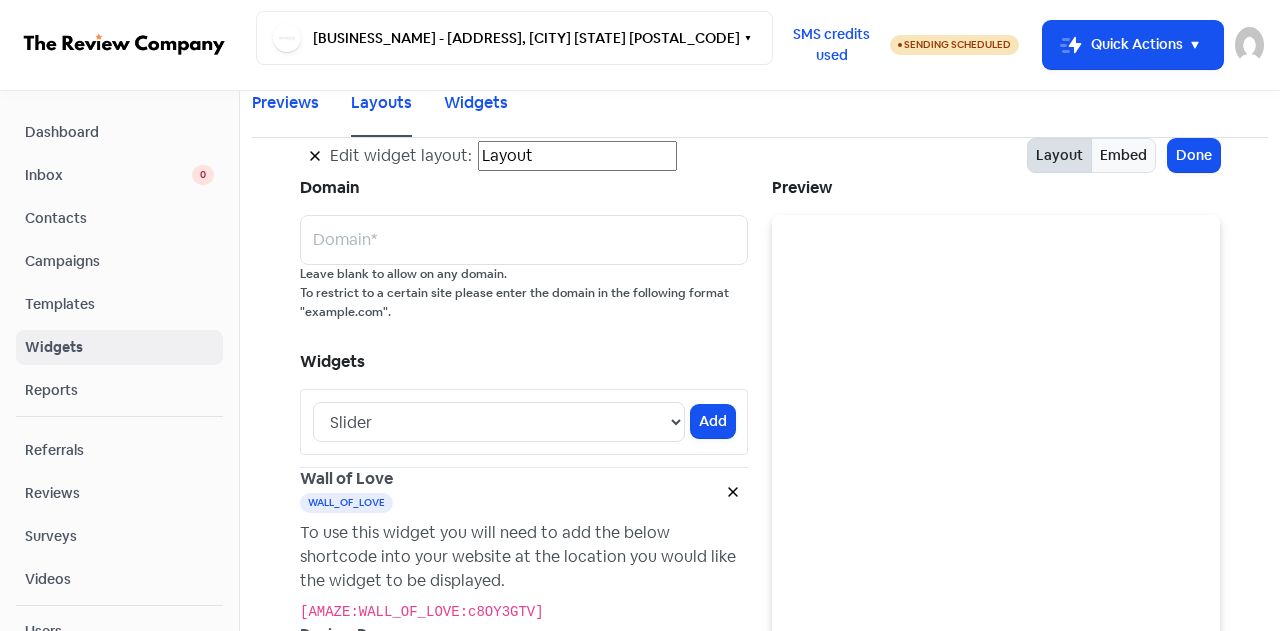 scroll, scrollTop: 400, scrollLeft: 0, axis: vertical 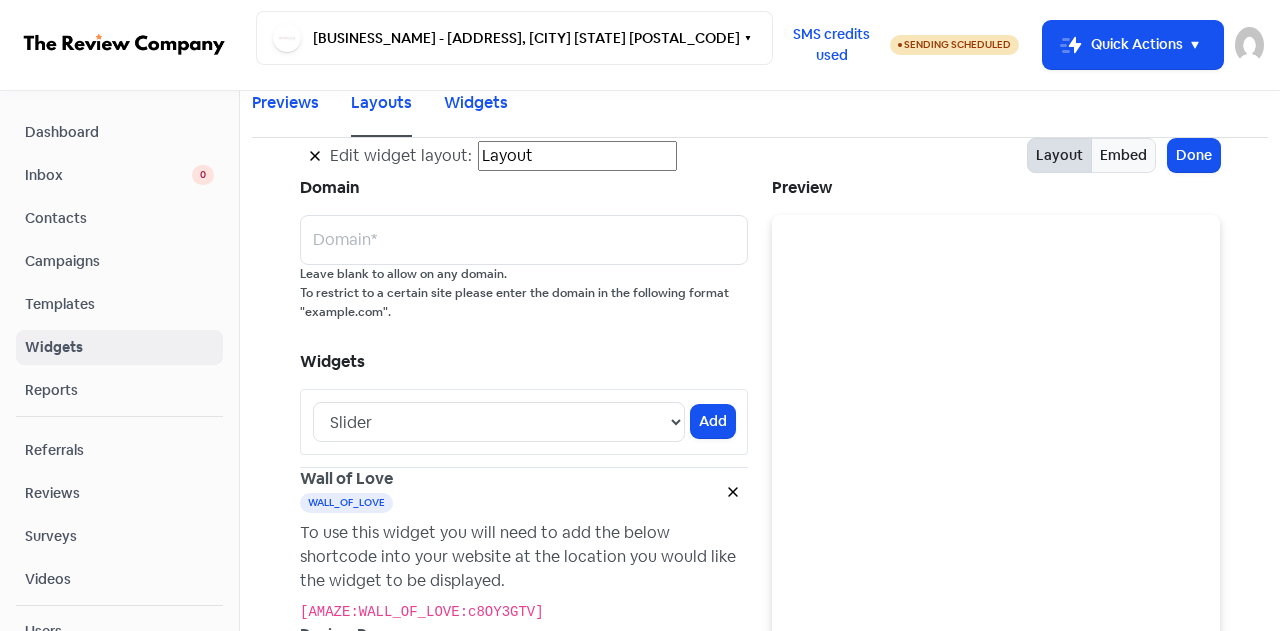 click on "To use this widget you will need to add the below shortcode into your website at the location you would like the widget to be displayed." at bounding box center [524, 557] 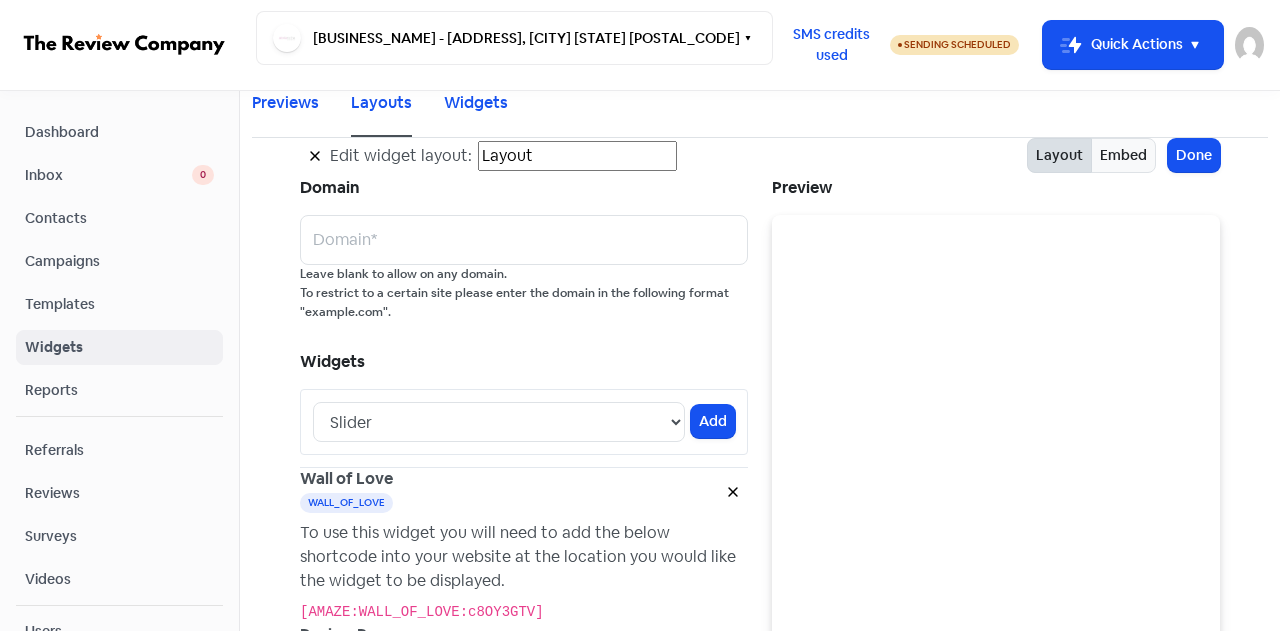 scroll, scrollTop: 0, scrollLeft: 0, axis: both 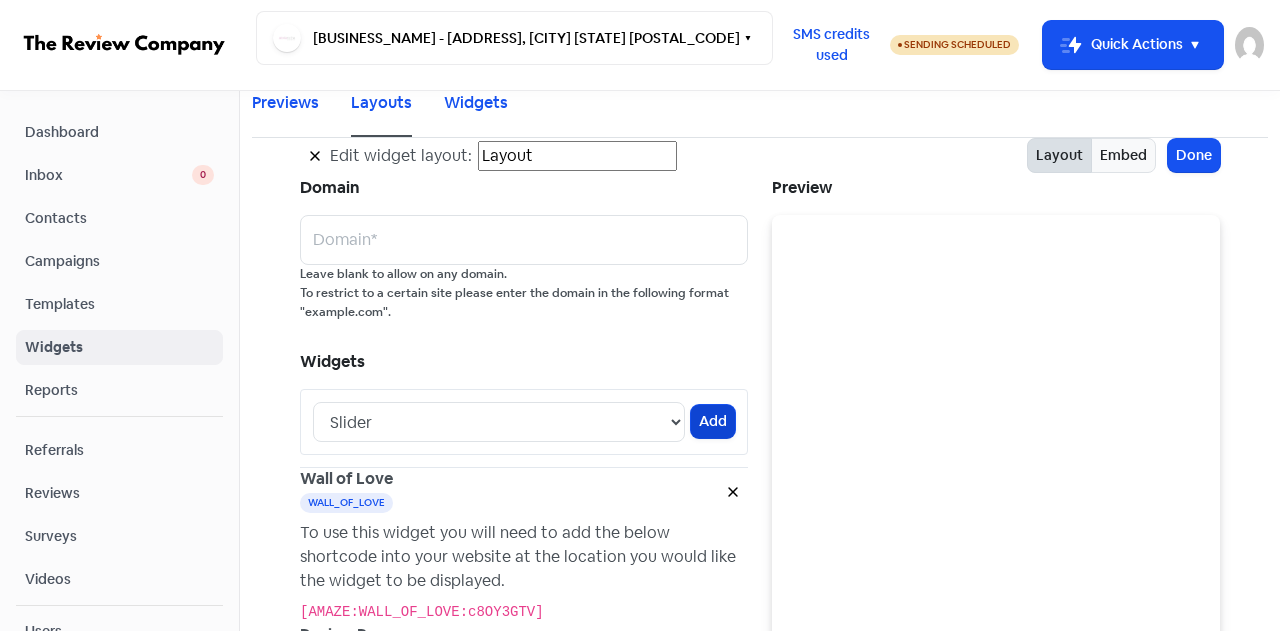 click on "Add" at bounding box center [713, 421] 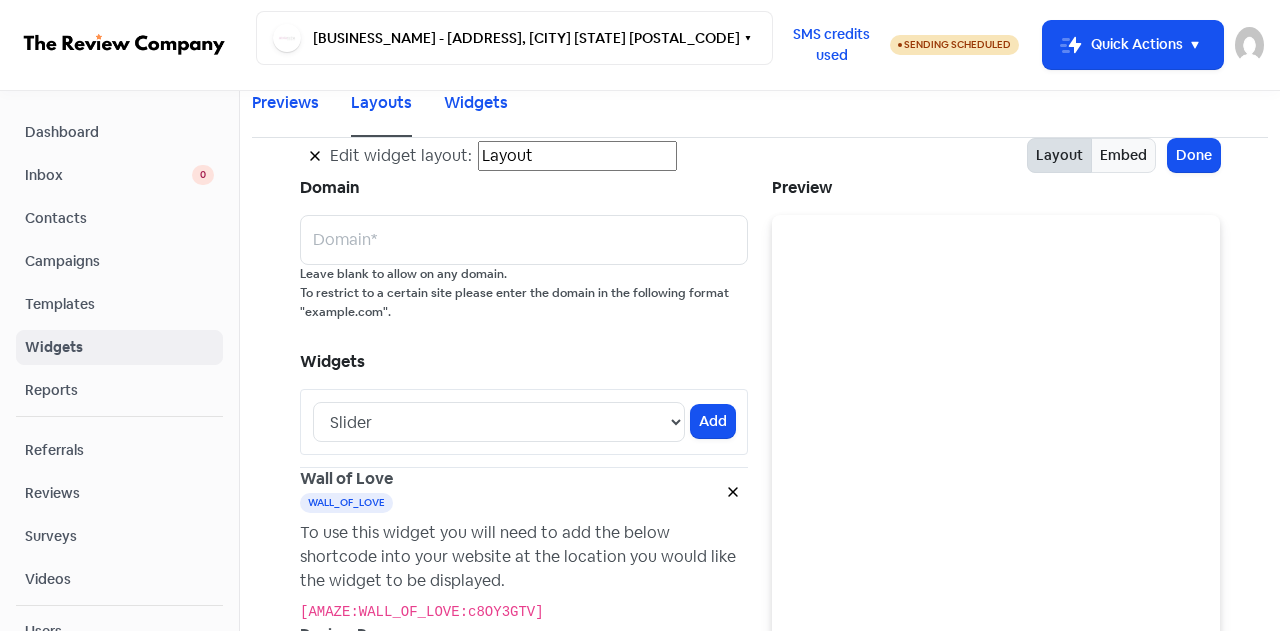 scroll, scrollTop: 620, scrollLeft: 0, axis: vertical 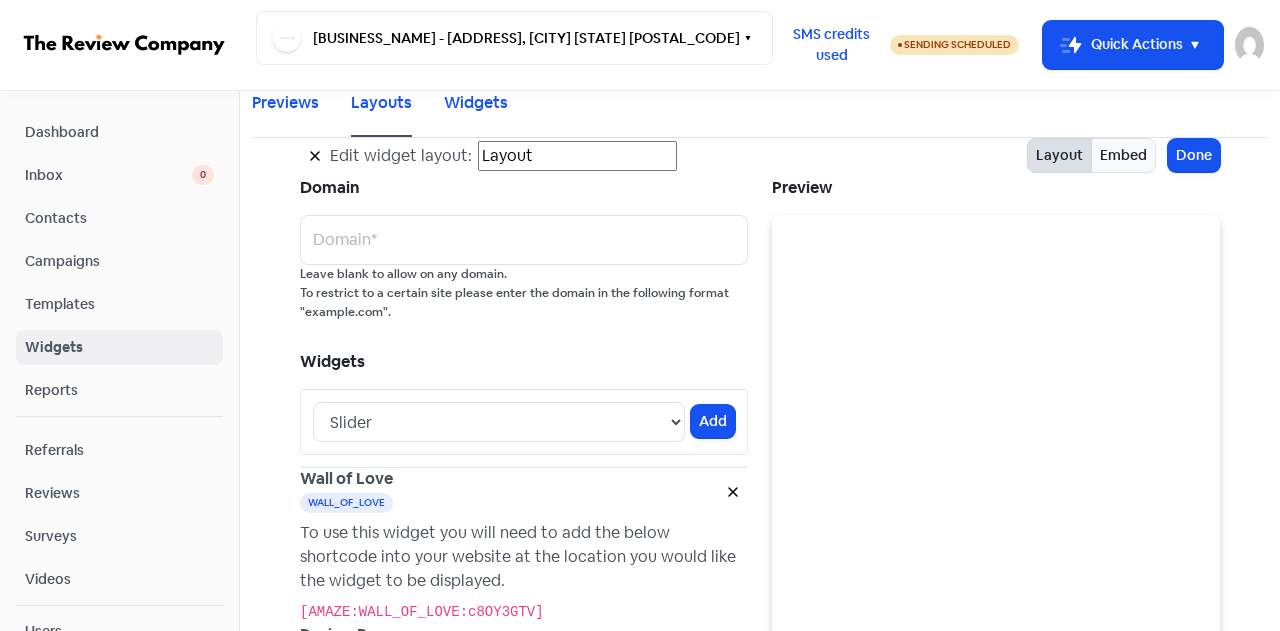 click at bounding box center (733, 492) 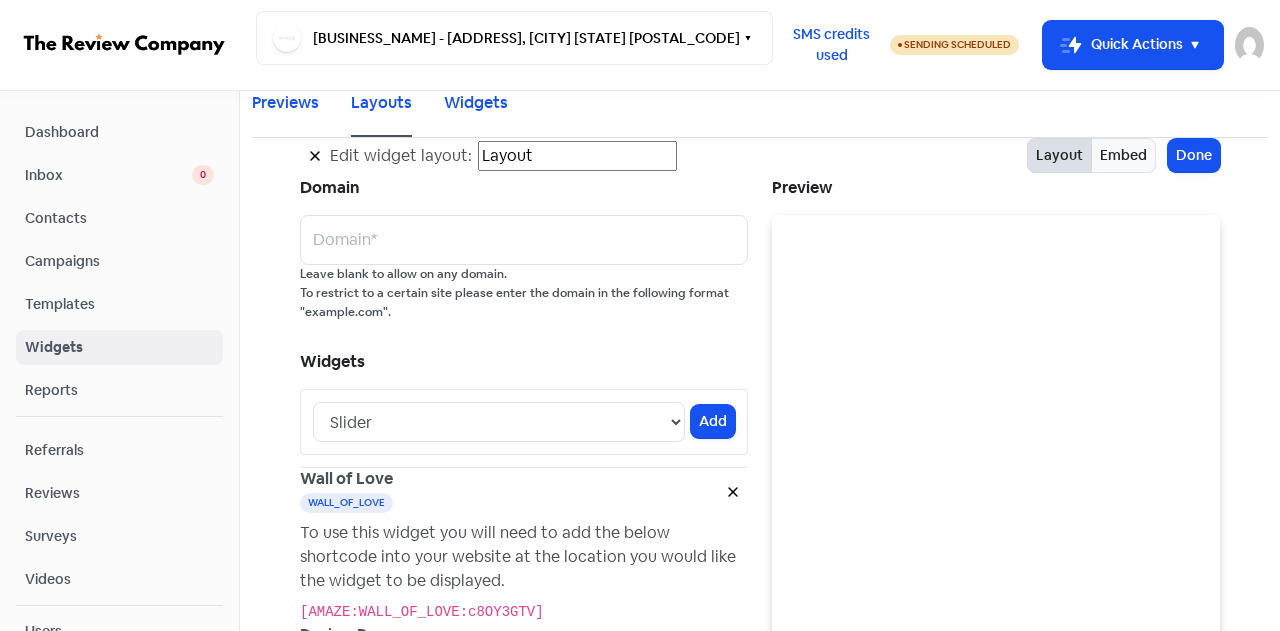 scroll, scrollTop: 0, scrollLeft: 0, axis: both 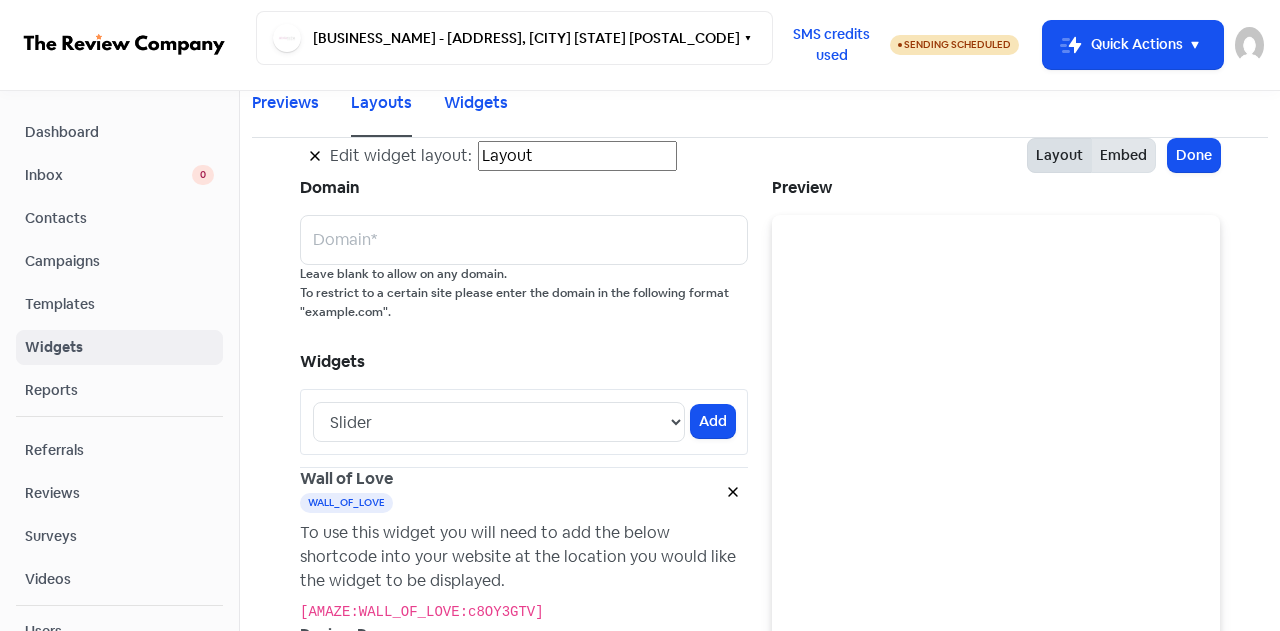 click on "Embed" at bounding box center (1123, 155) 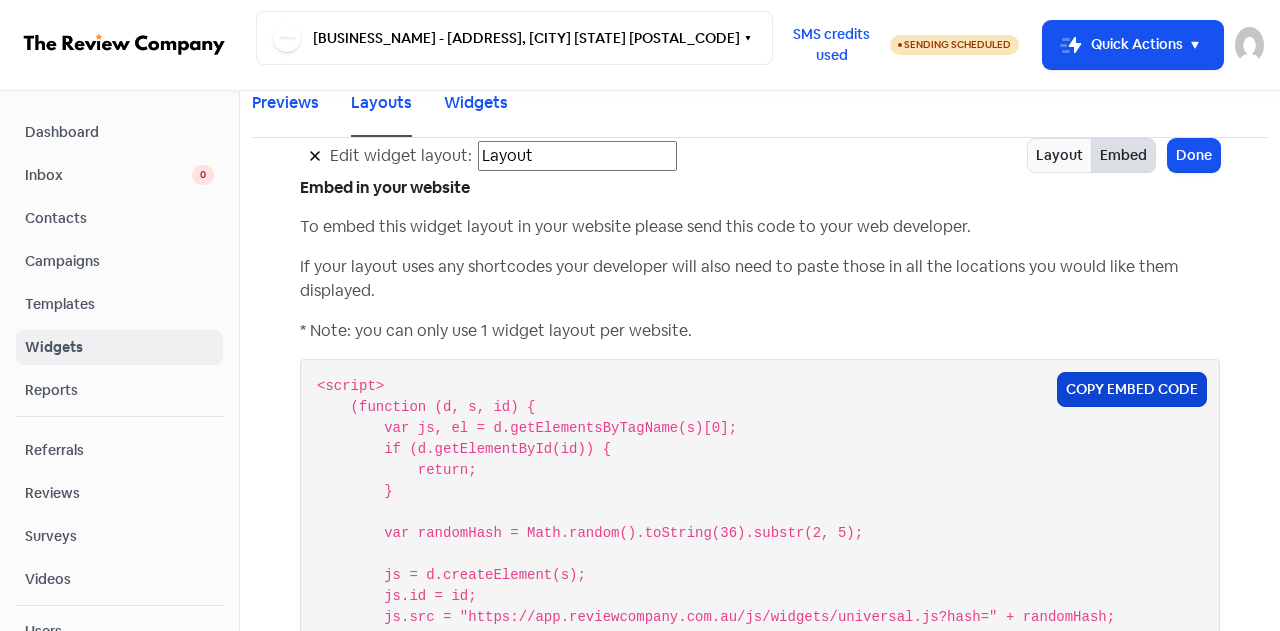 click on "Copy Embed Code" at bounding box center (1132, 389) 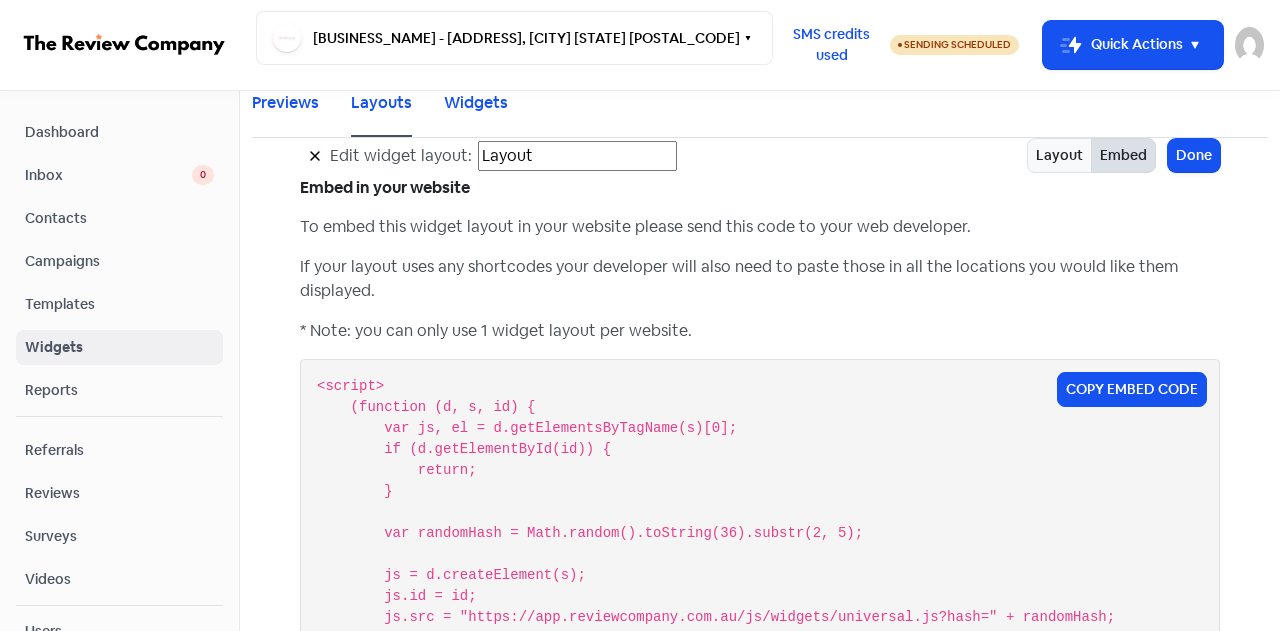 scroll, scrollTop: 76, scrollLeft: 0, axis: vertical 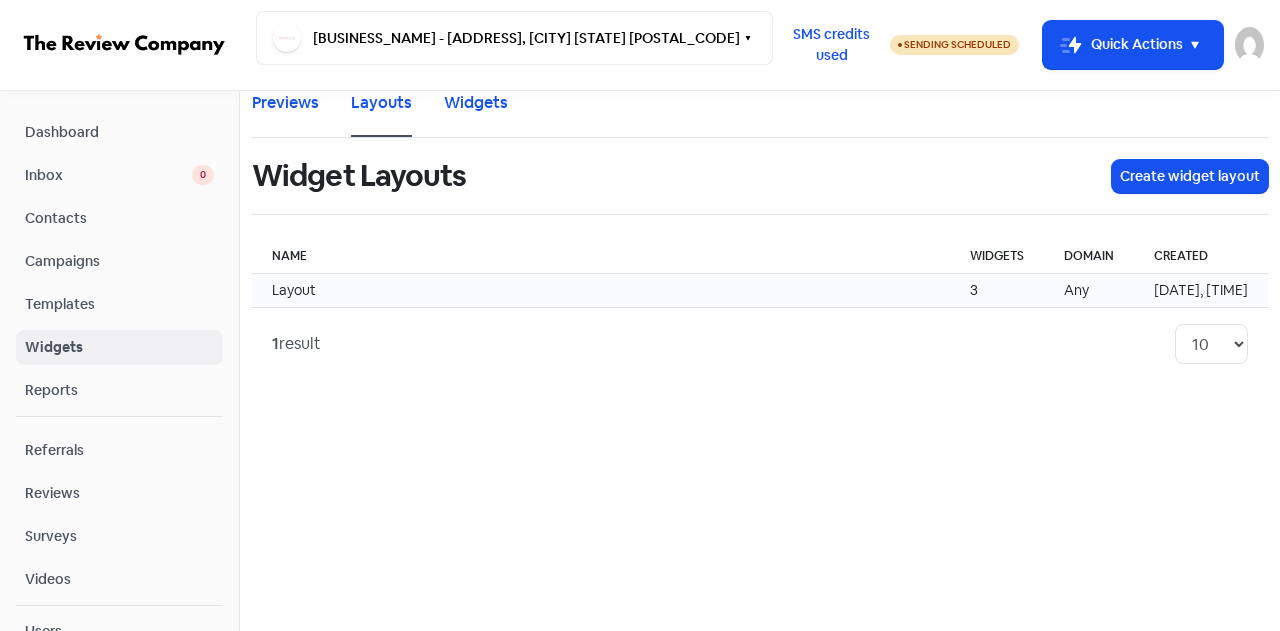 click on "Layout" at bounding box center (601, 291) 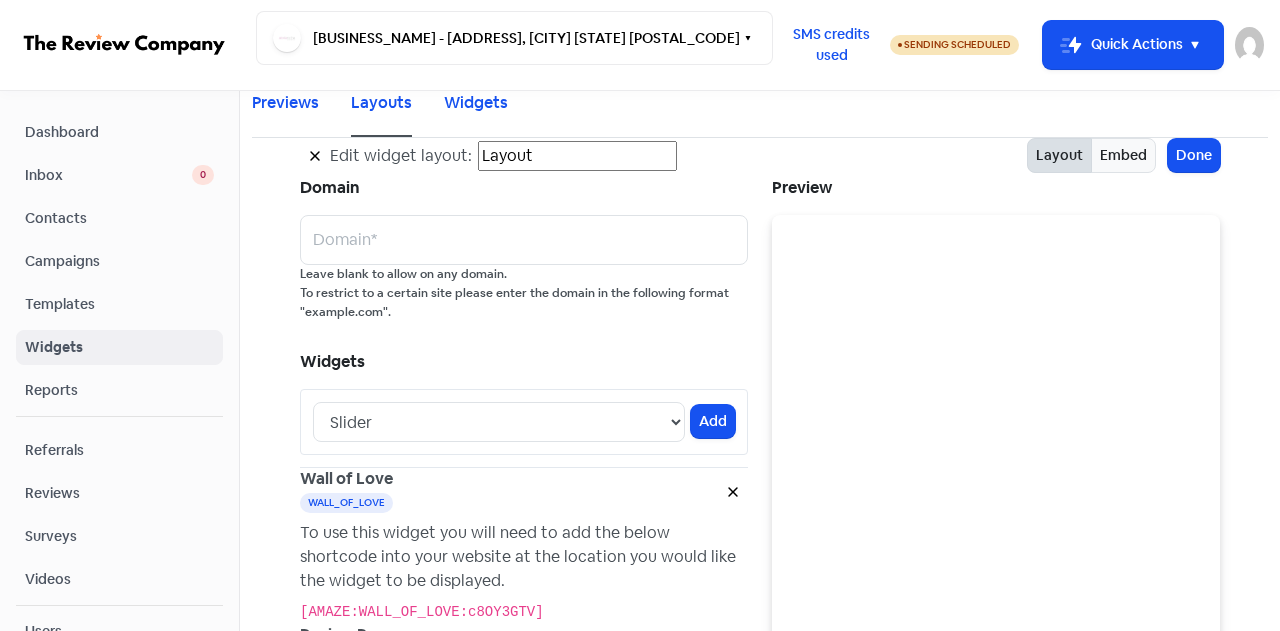 scroll, scrollTop: 400, scrollLeft: 0, axis: vertical 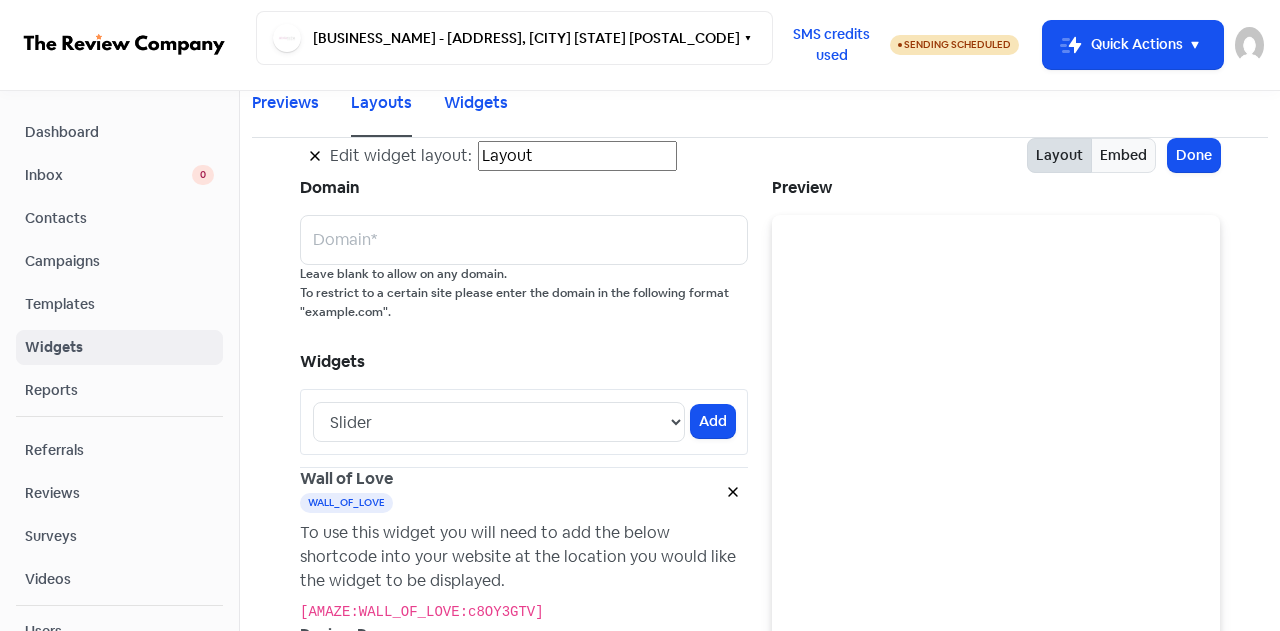 drag, startPoint x: 398, startPoint y: 507, endPoint x: 147, endPoint y: 511, distance: 251.03188 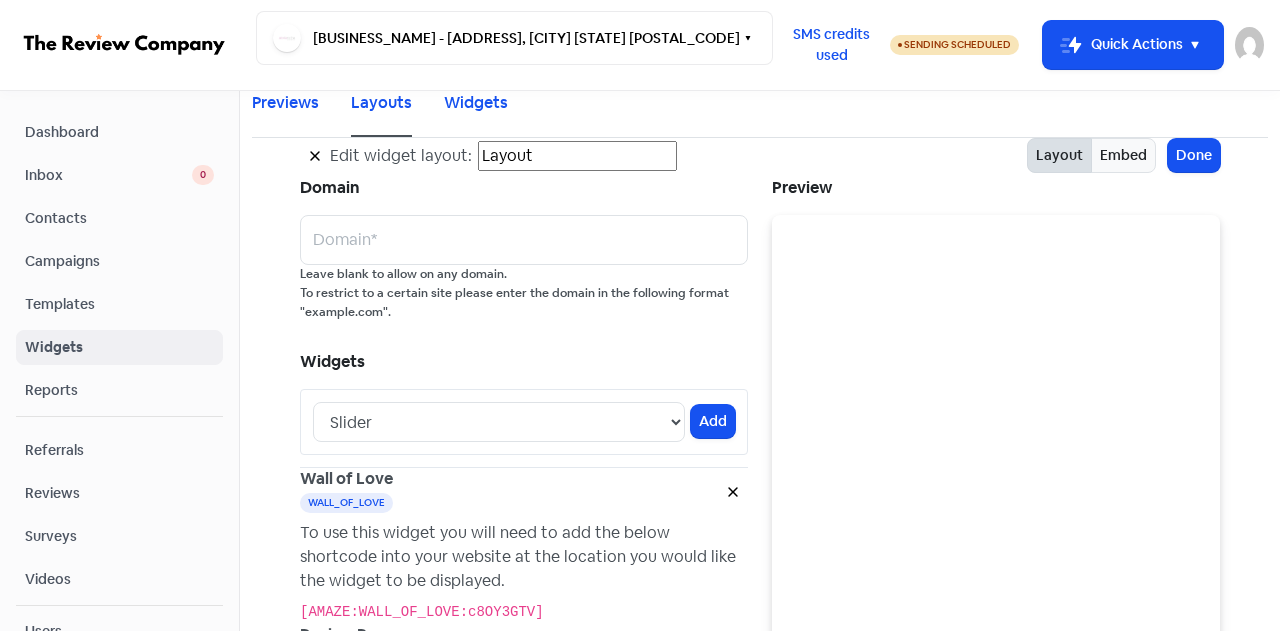 scroll, scrollTop: 0, scrollLeft: 0, axis: both 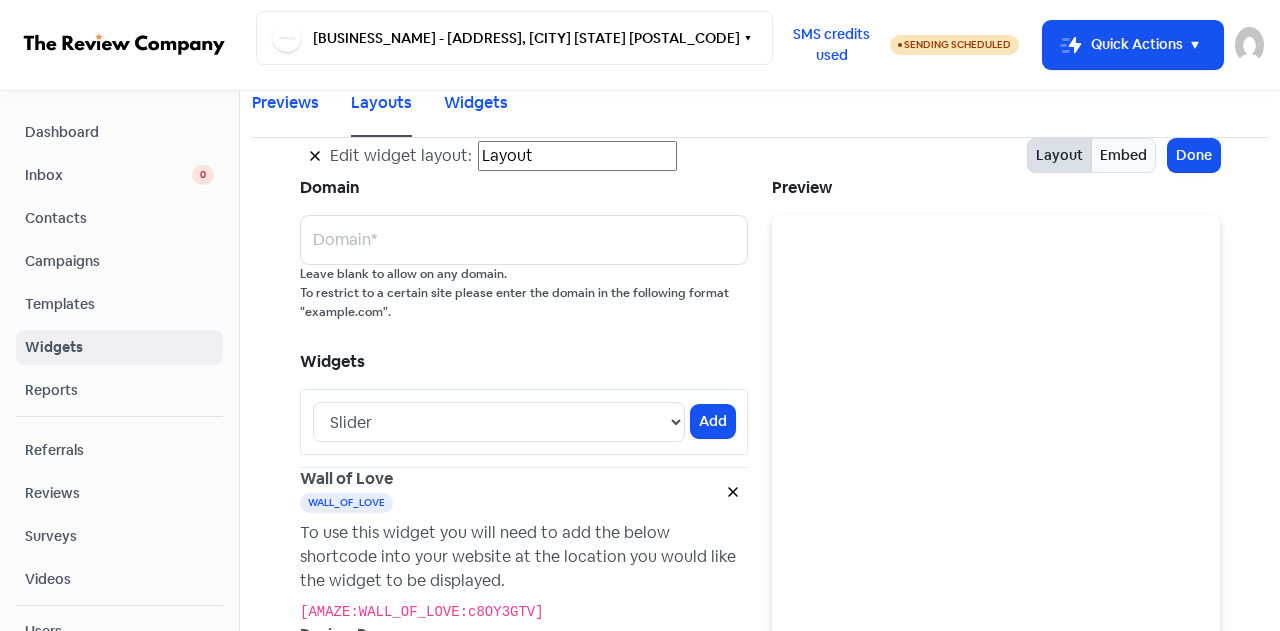click at bounding box center (315, 156) 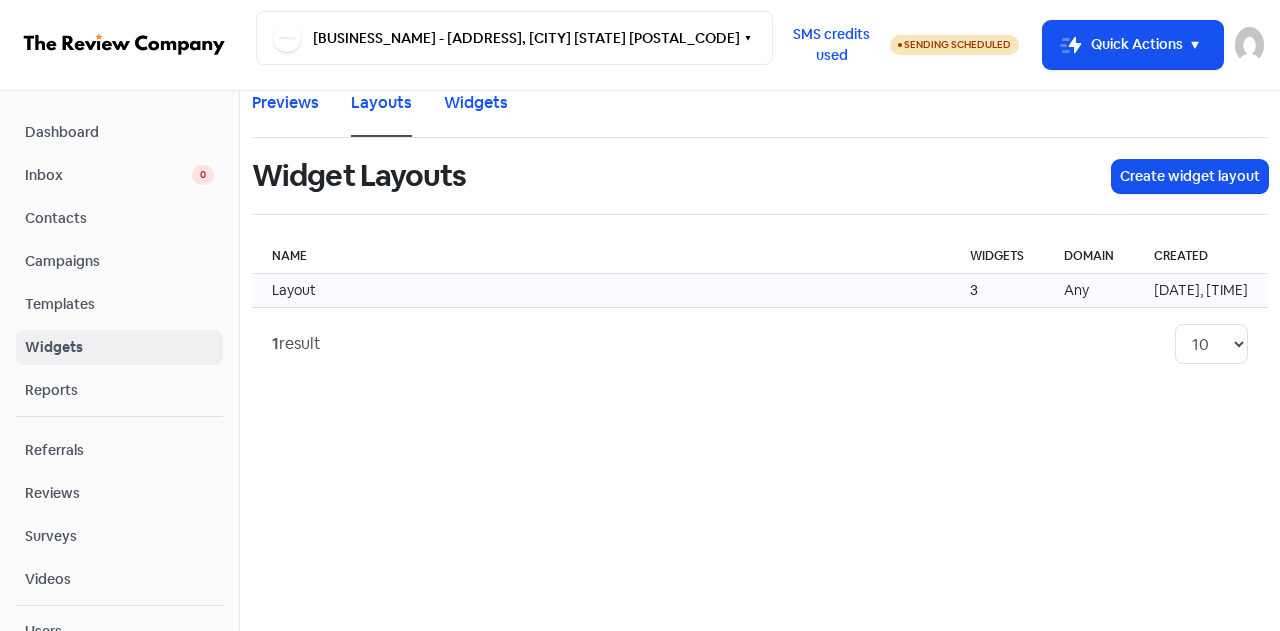 click on "Layout" at bounding box center (601, 291) 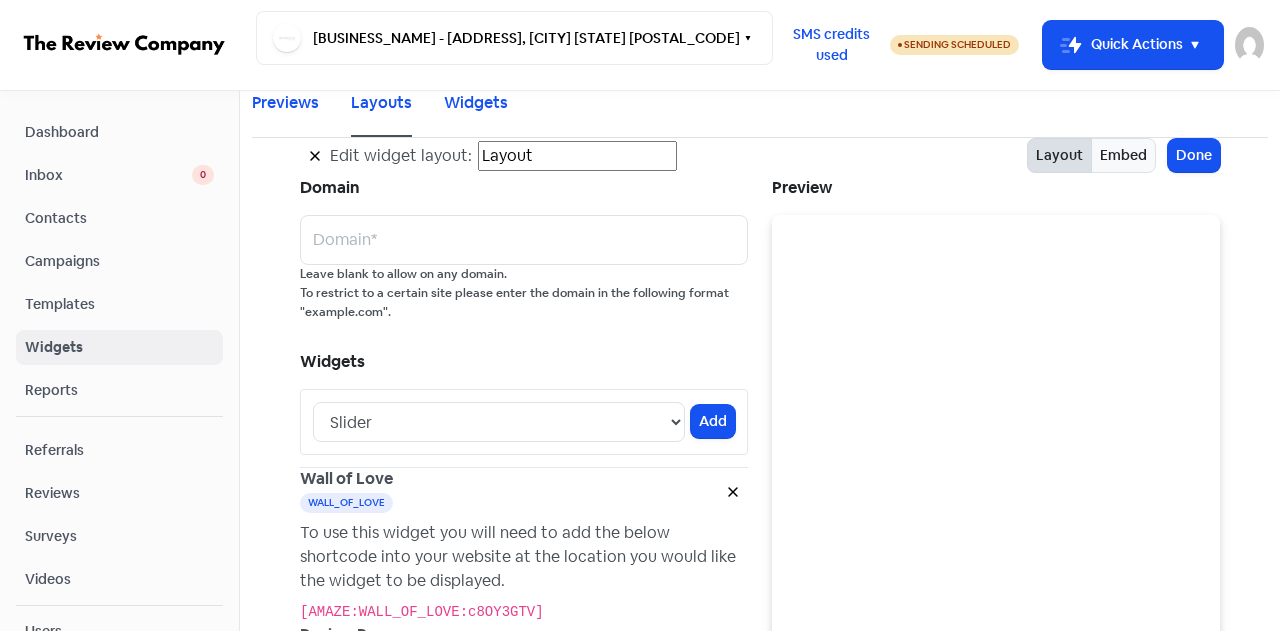 scroll, scrollTop: 0, scrollLeft: 0, axis: both 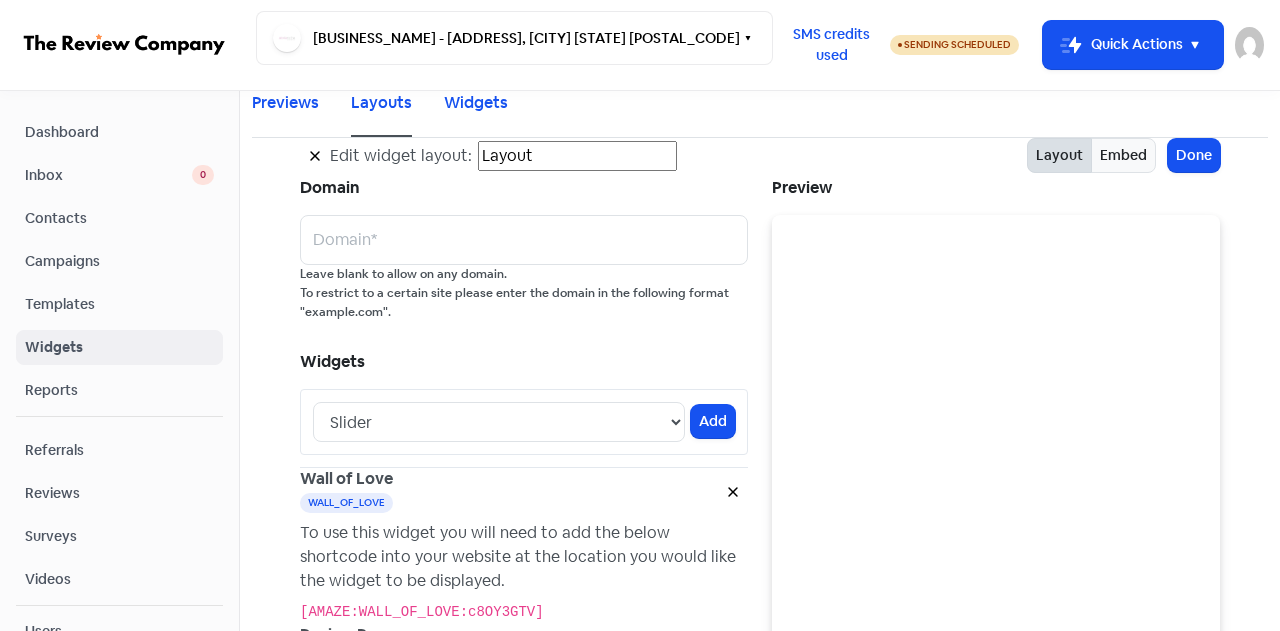 click at bounding box center [315, 156] 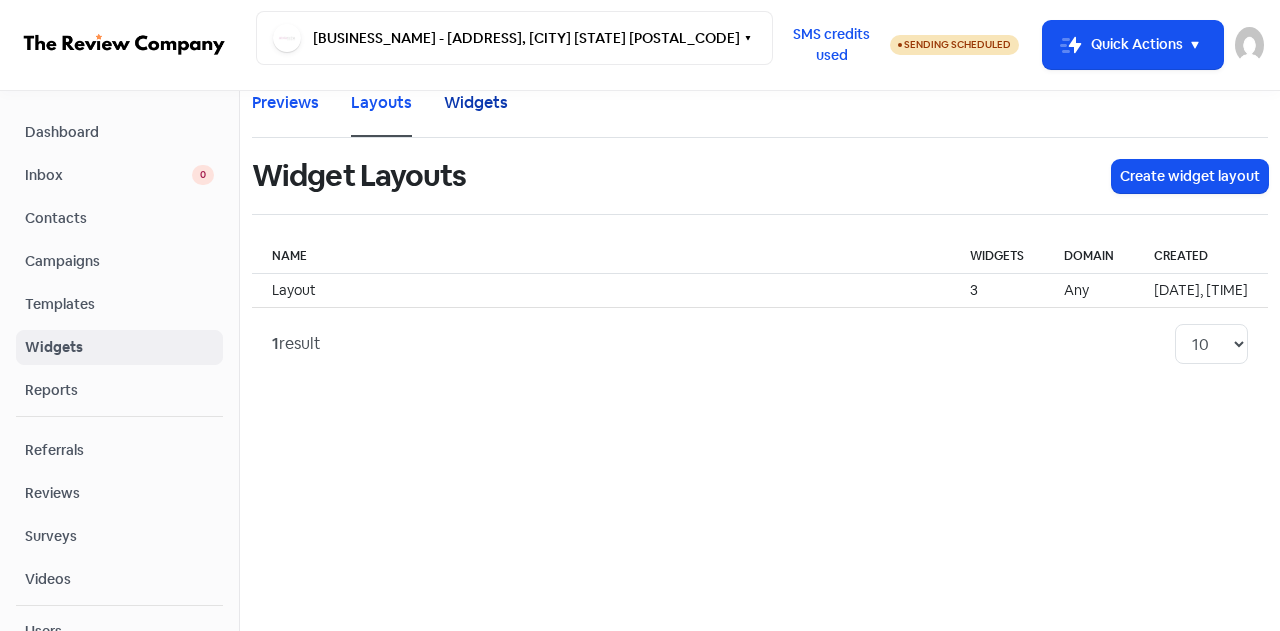 click on "Widgets" at bounding box center (476, 103) 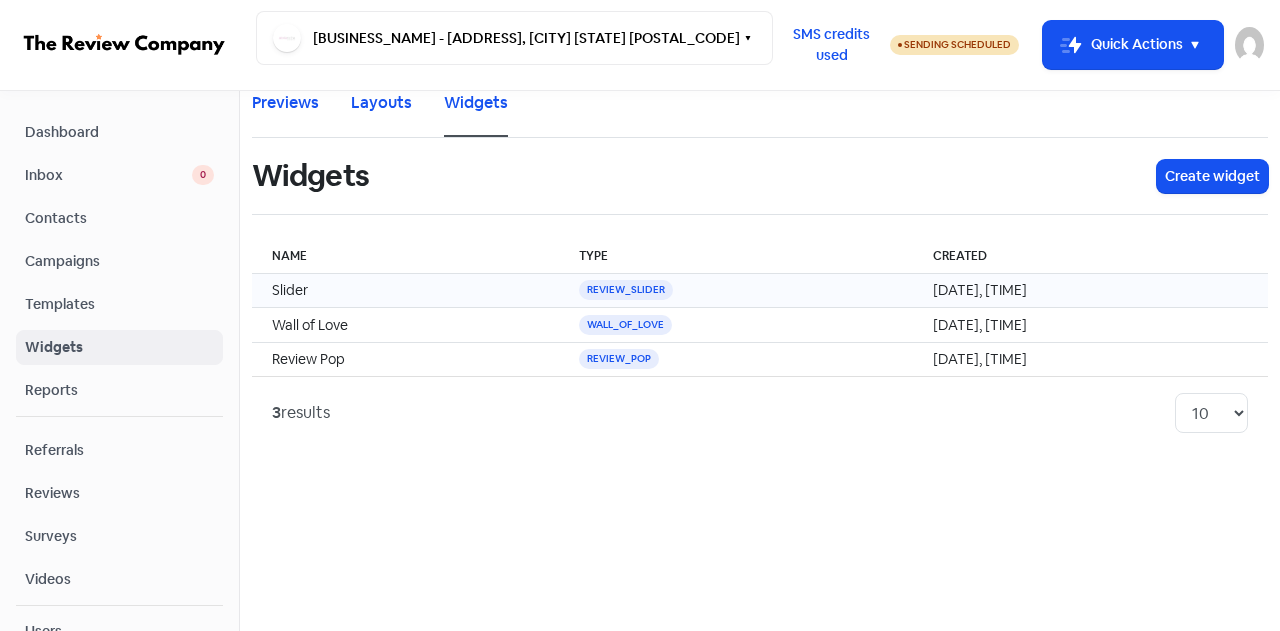 click on "review_slider" at bounding box center [736, 291] 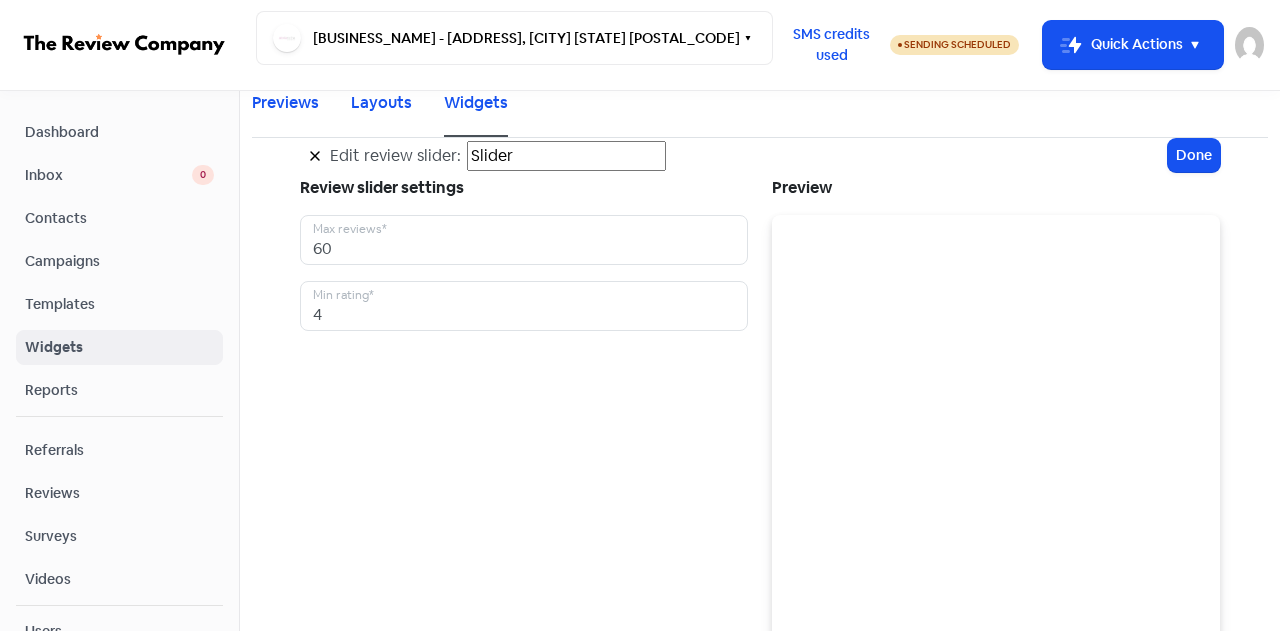 click at bounding box center [315, 155] 